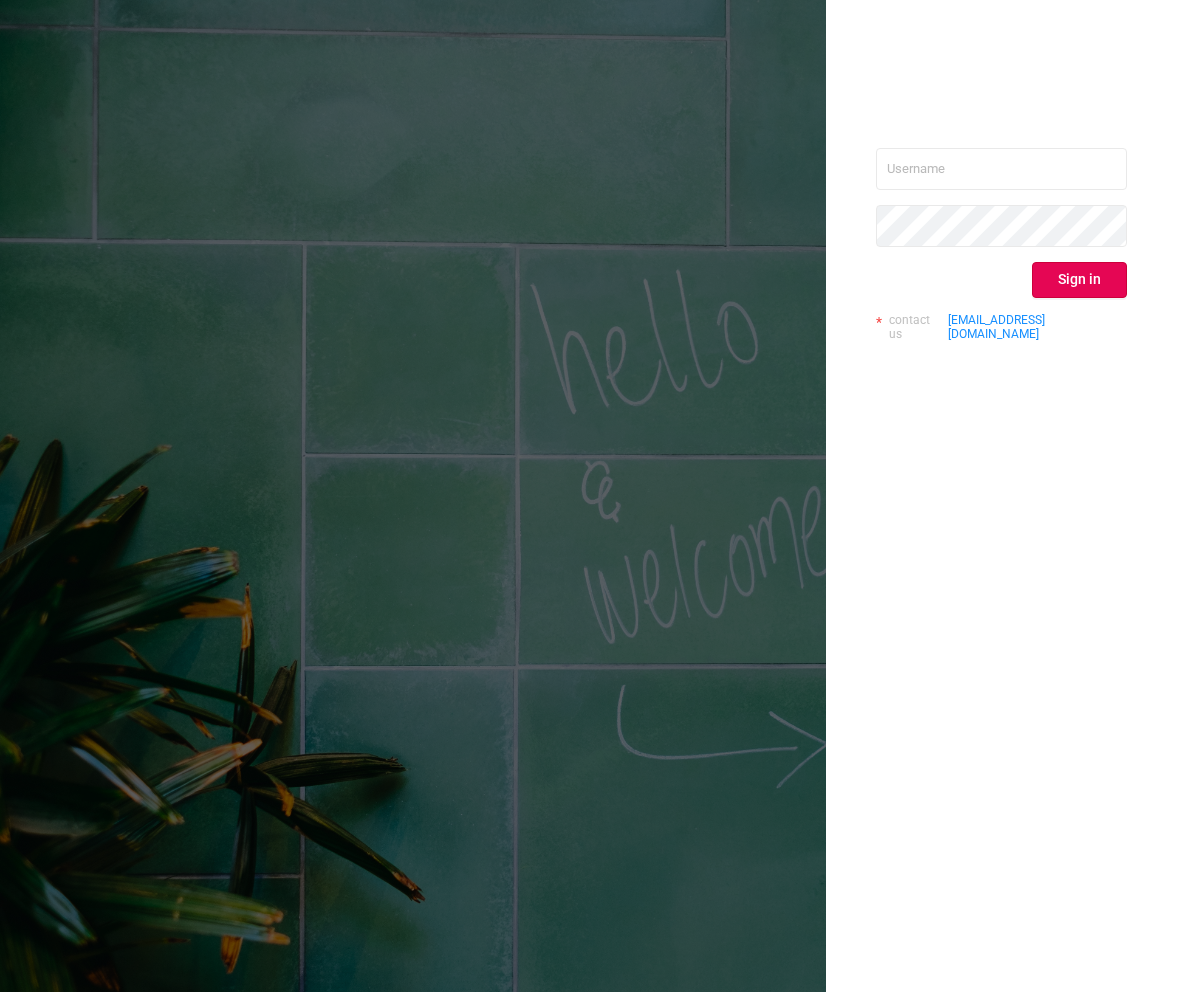 scroll, scrollTop: 0, scrollLeft: 0, axis: both 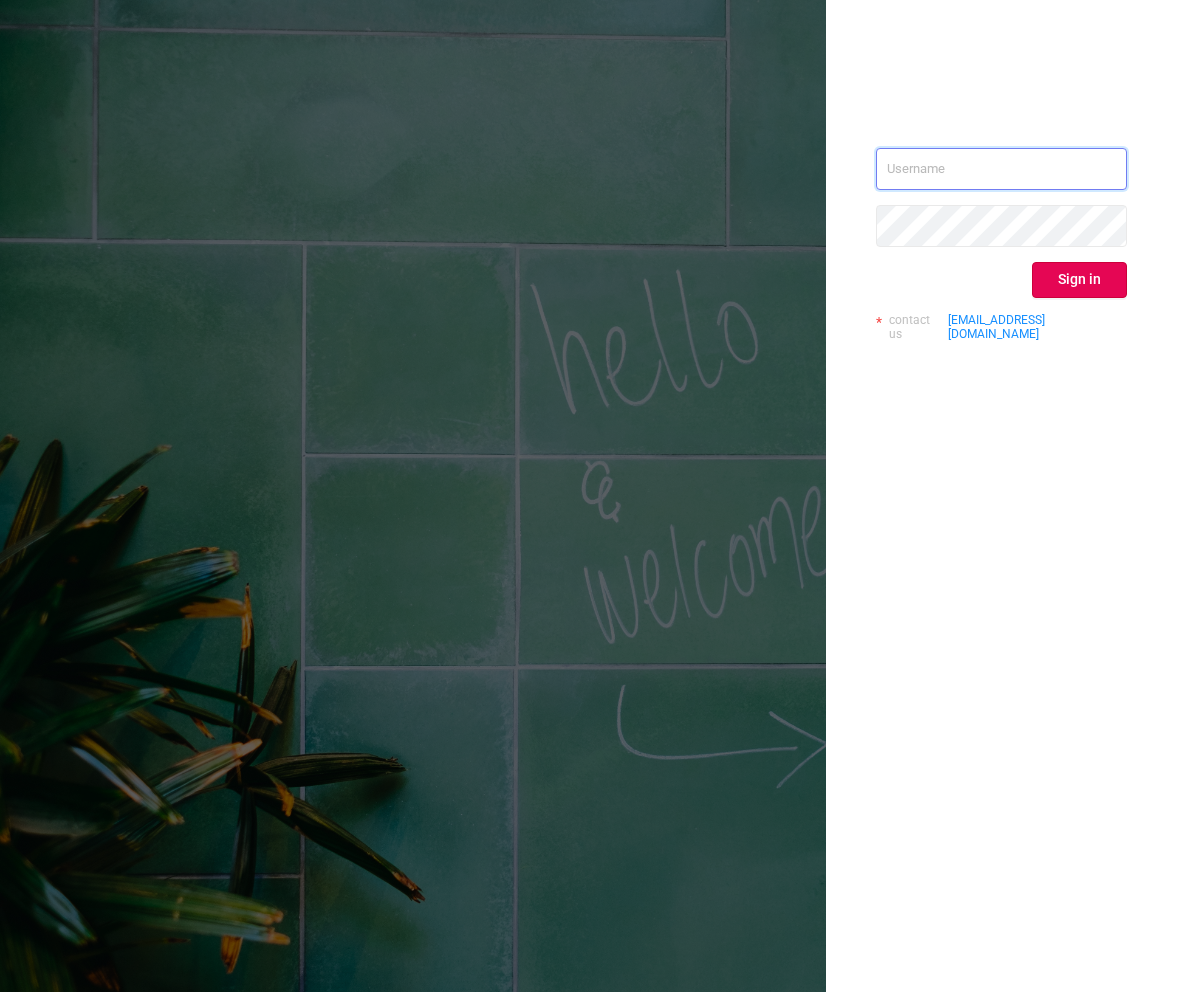 type on "[EMAIL_ADDRESS][DOMAIN_NAME]" 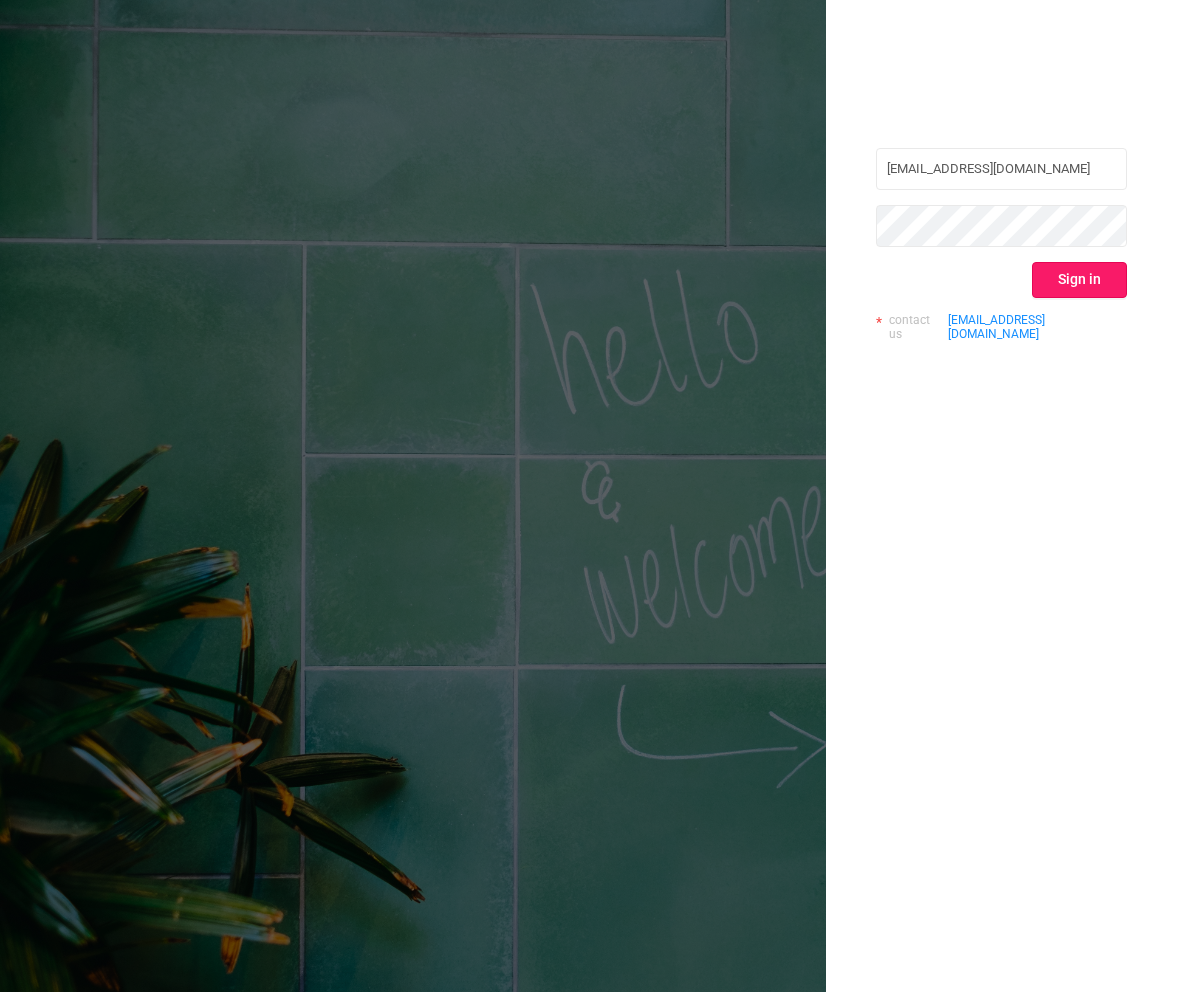 click on "Sign in" at bounding box center [1079, 280] 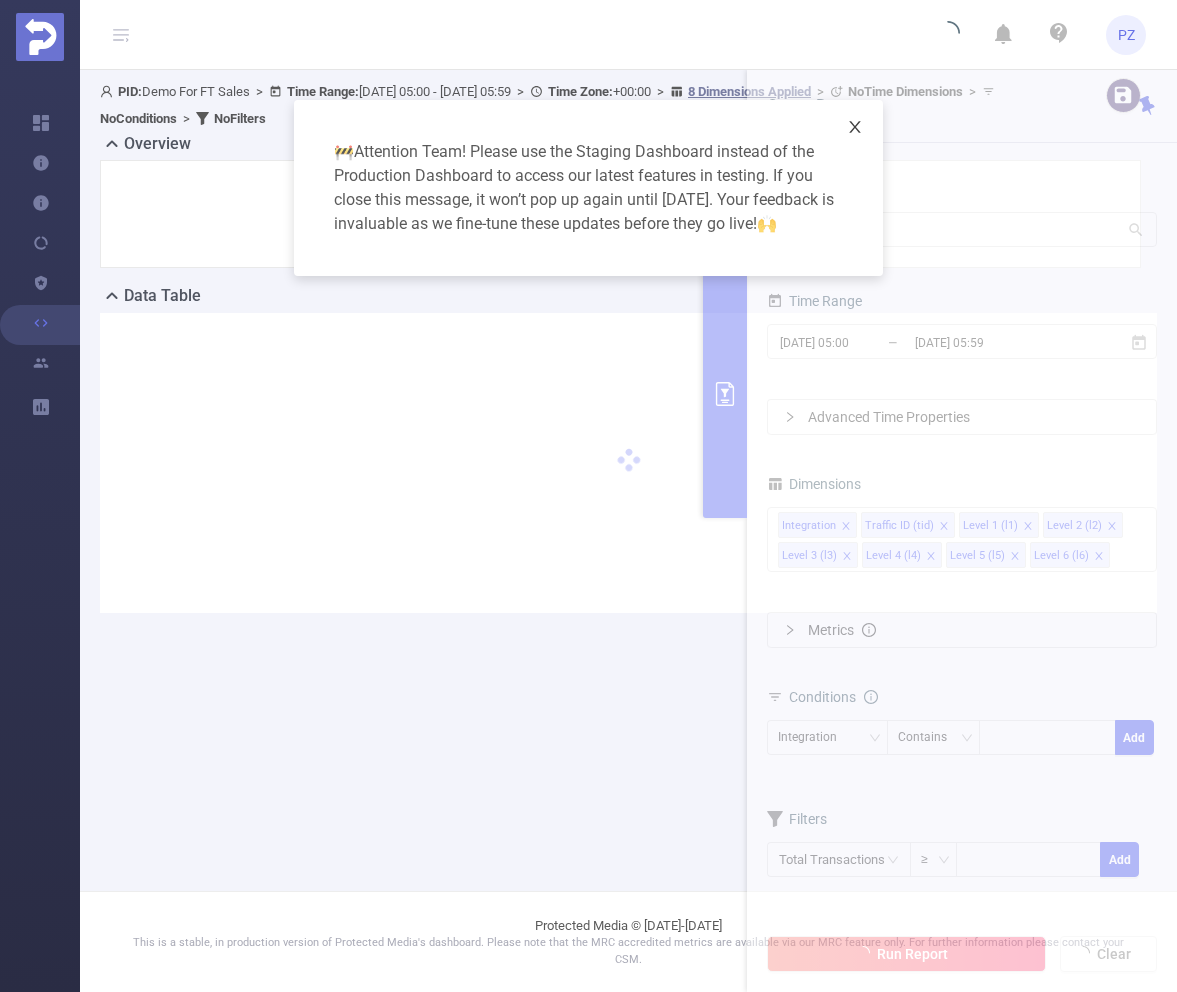 click at bounding box center [855, 128] 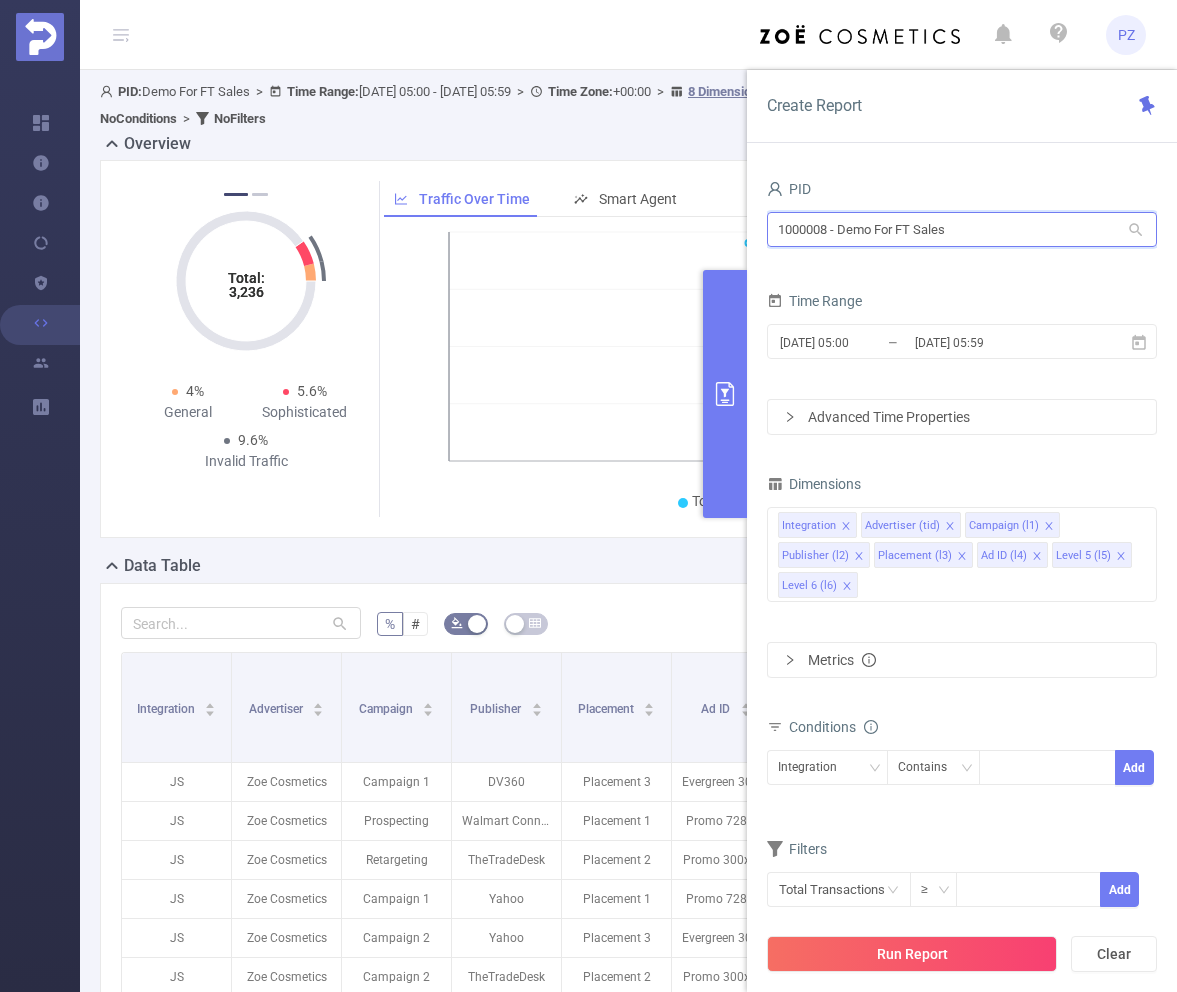 click on "1000008 - Demo For FT Sales" at bounding box center (962, 229) 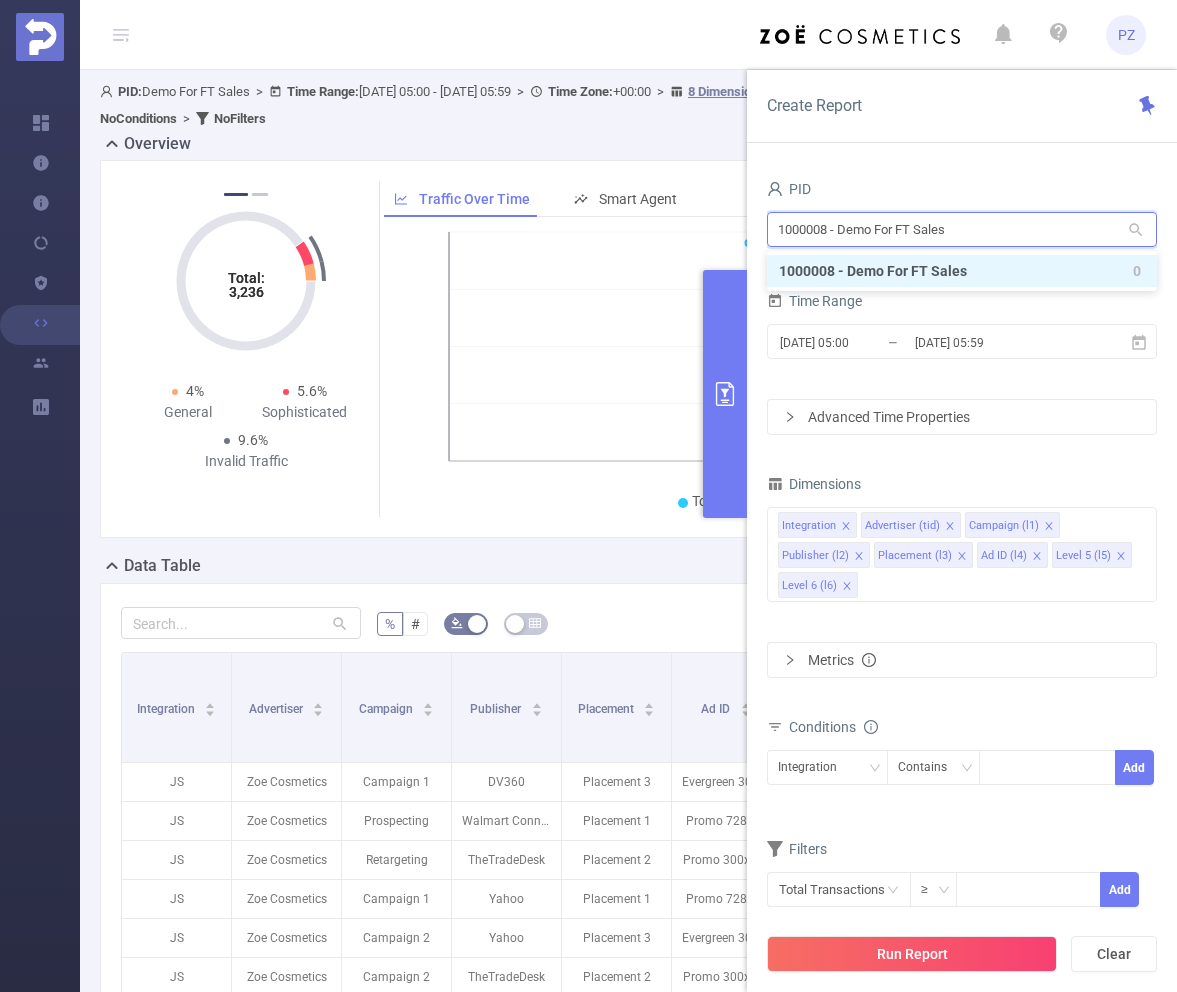 click on "1000008 - Demo For FT Sales" at bounding box center [962, 229] 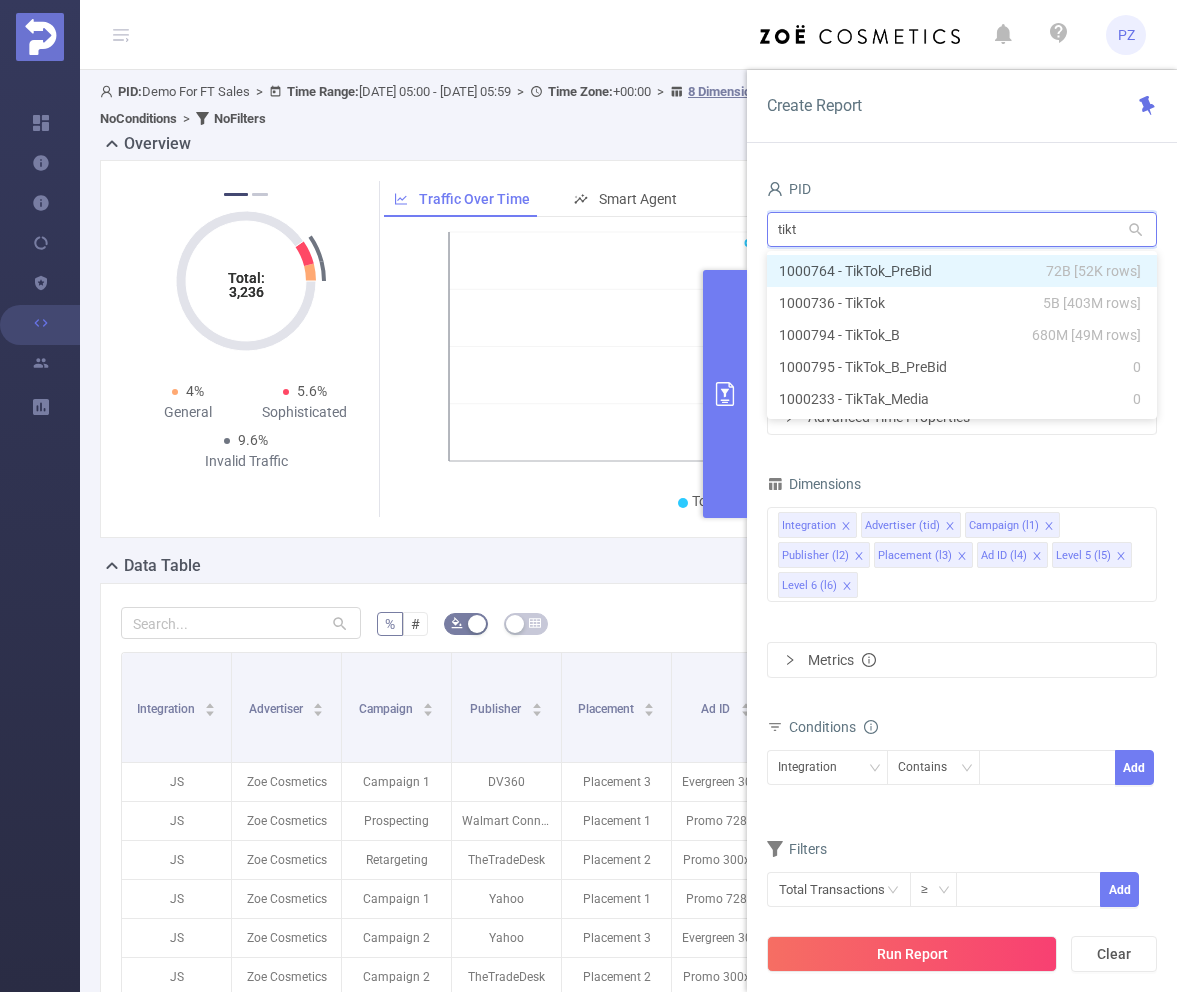 type on "tikto" 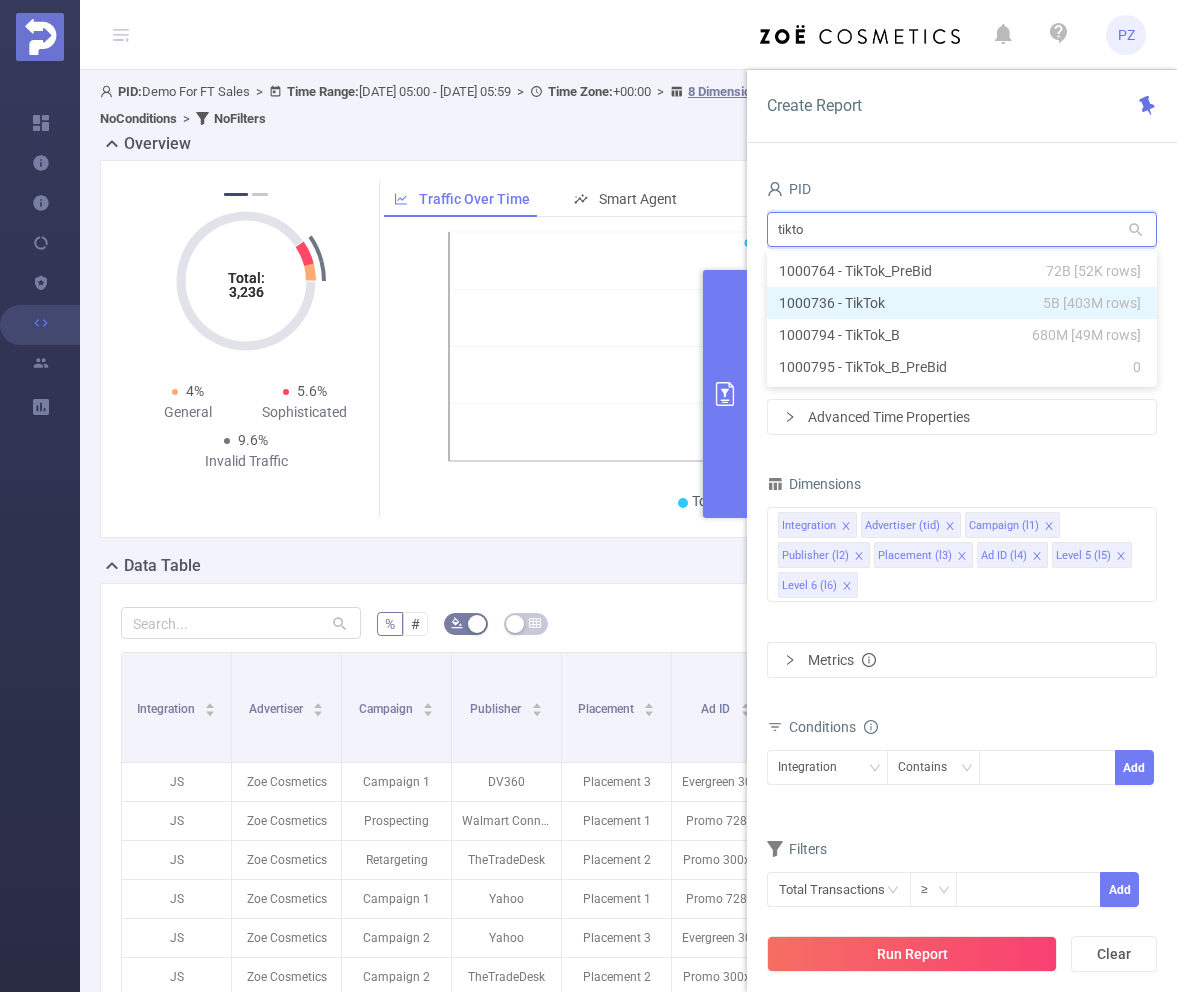 click on "1000736 - TikTok 5B [403M rows]" at bounding box center (962, 303) 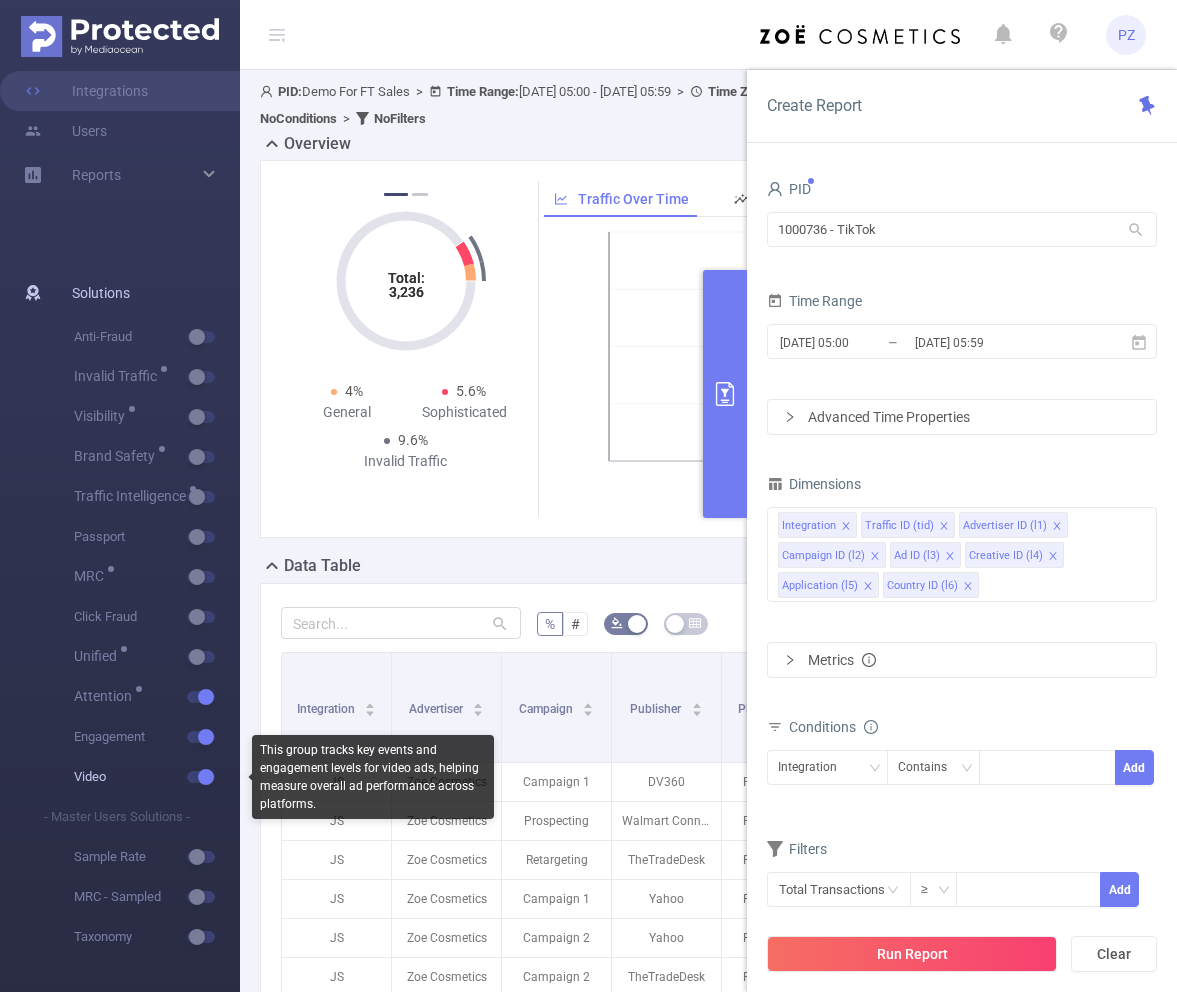 click at bounding box center [201, 777] 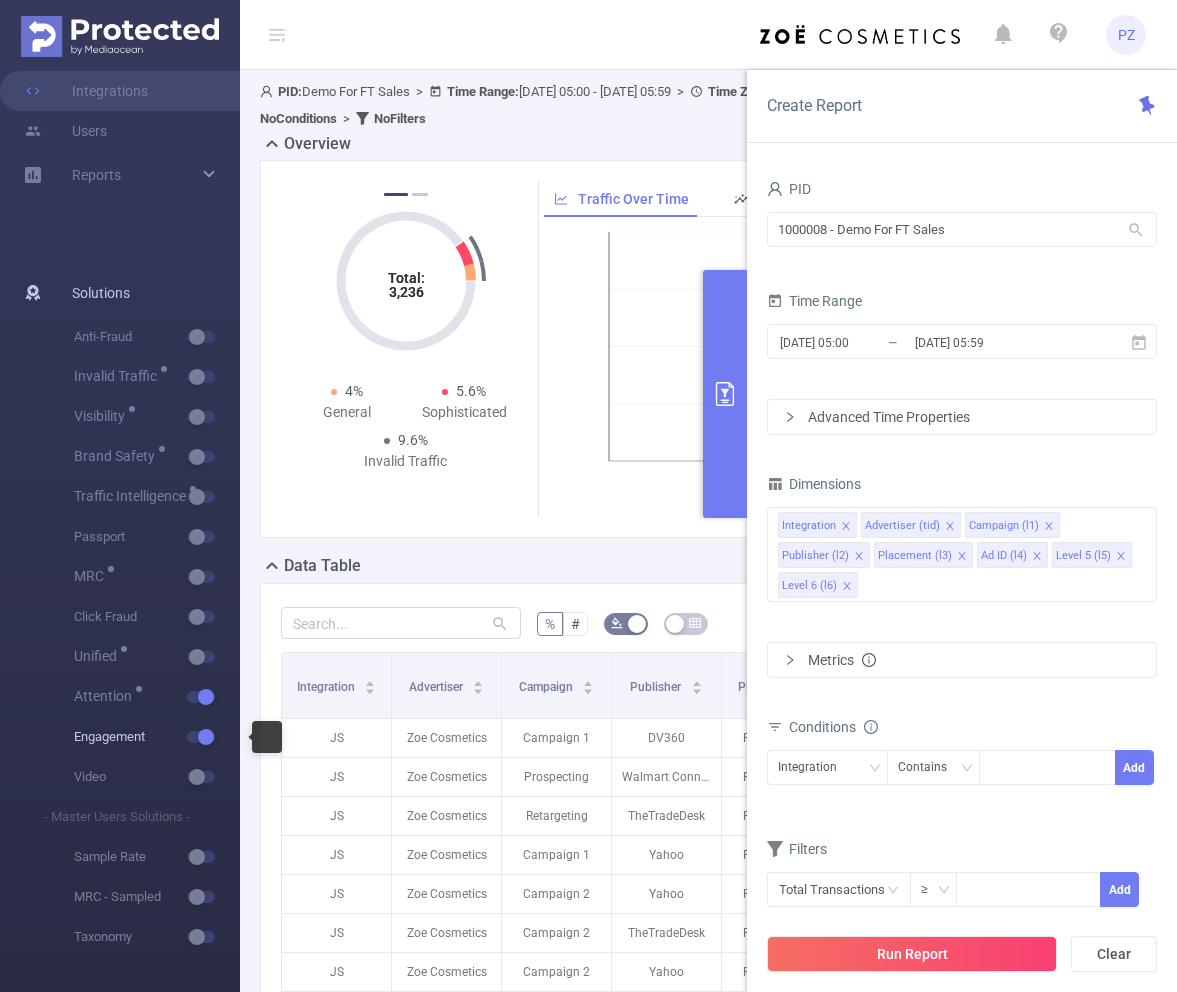 click at bounding box center [201, 737] 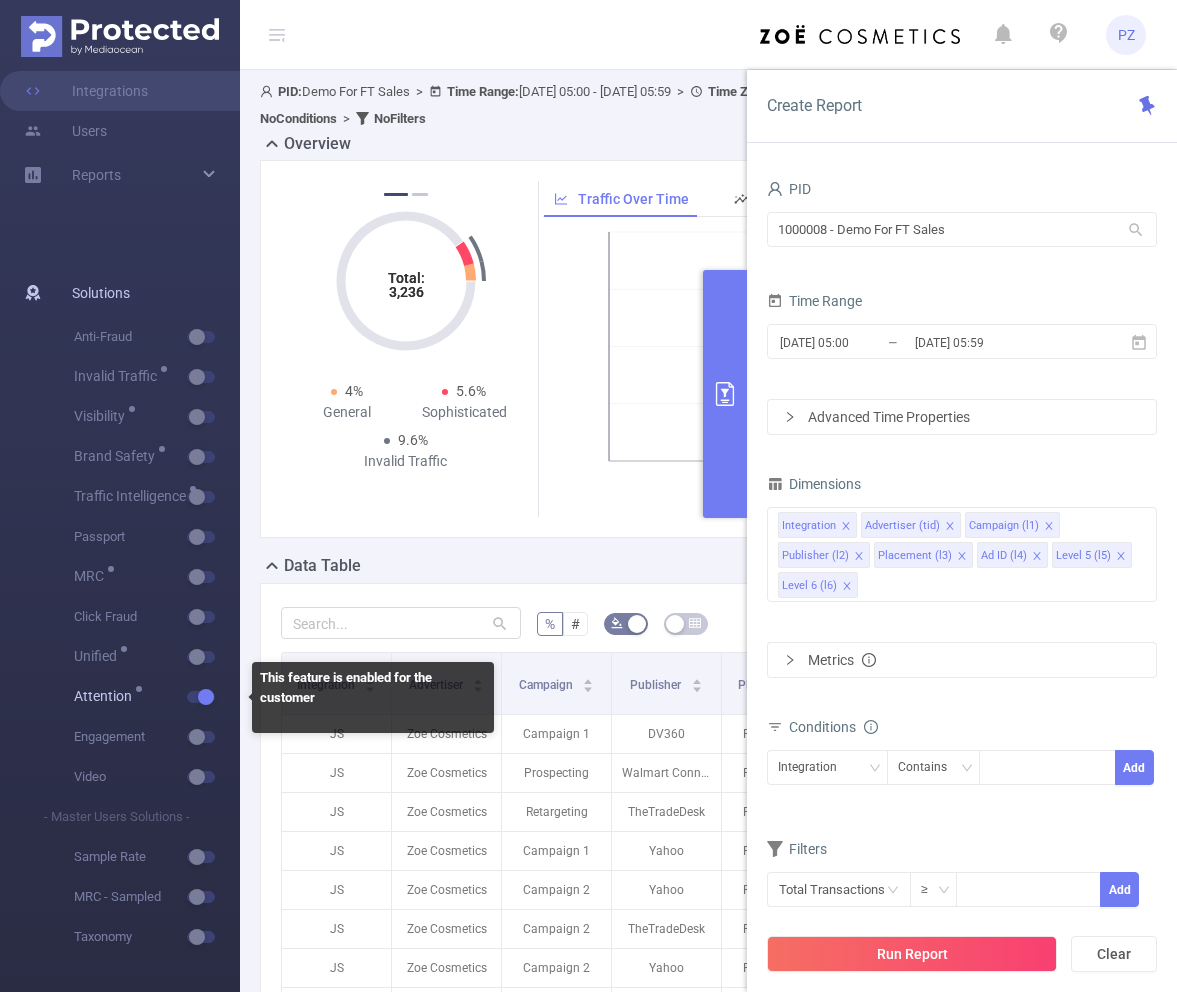click at bounding box center [201, 697] 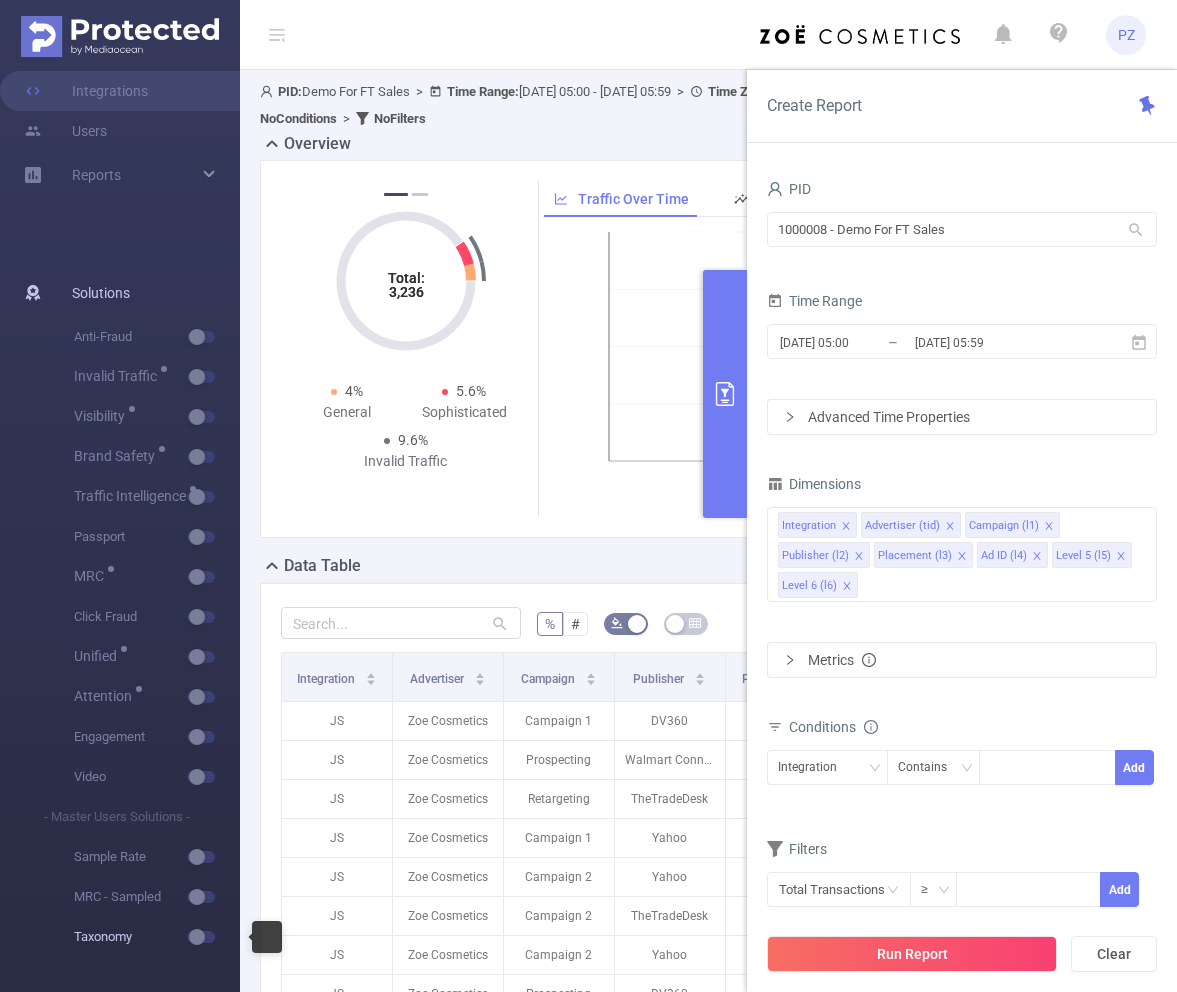click at bounding box center [219, 937] 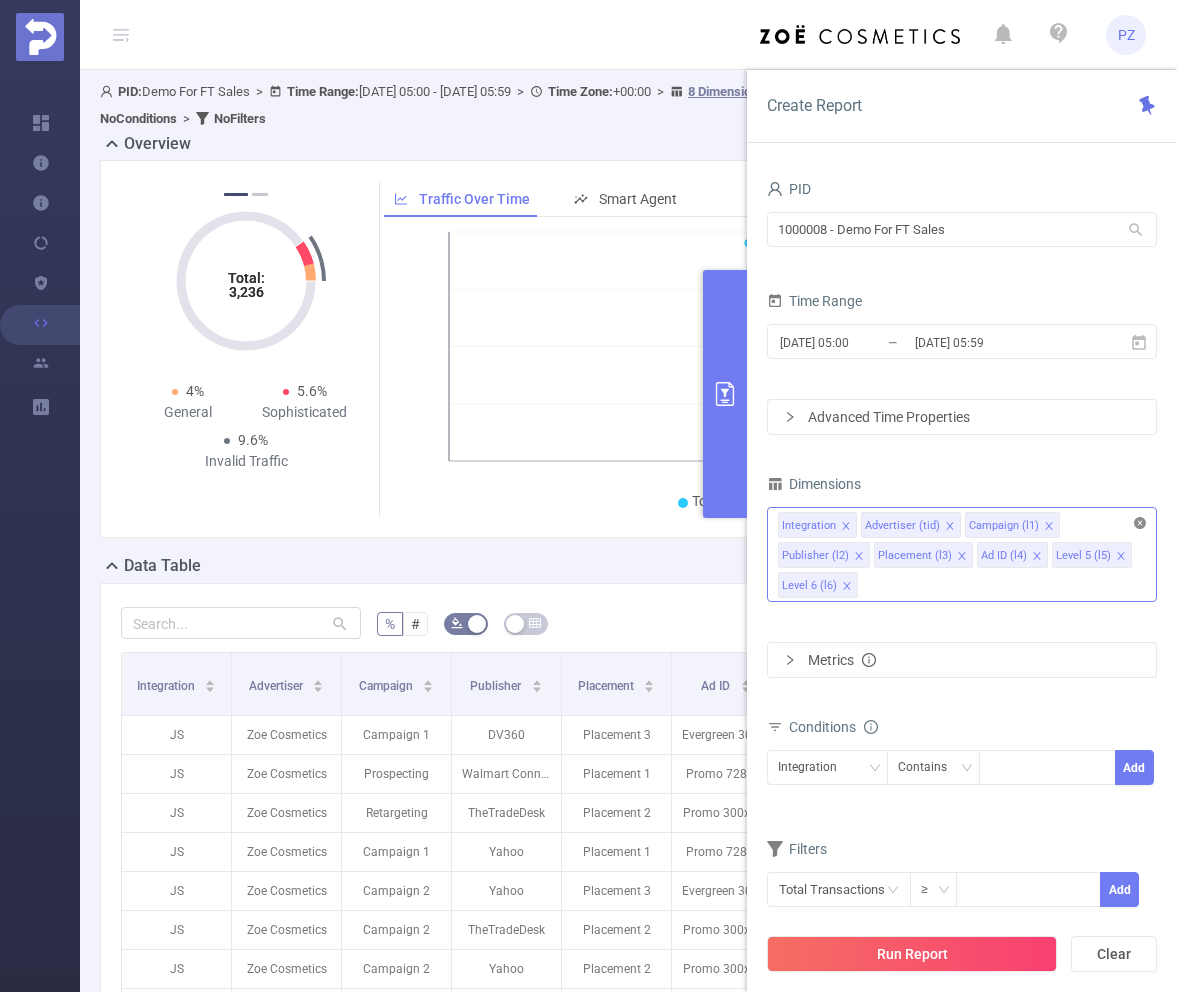 click 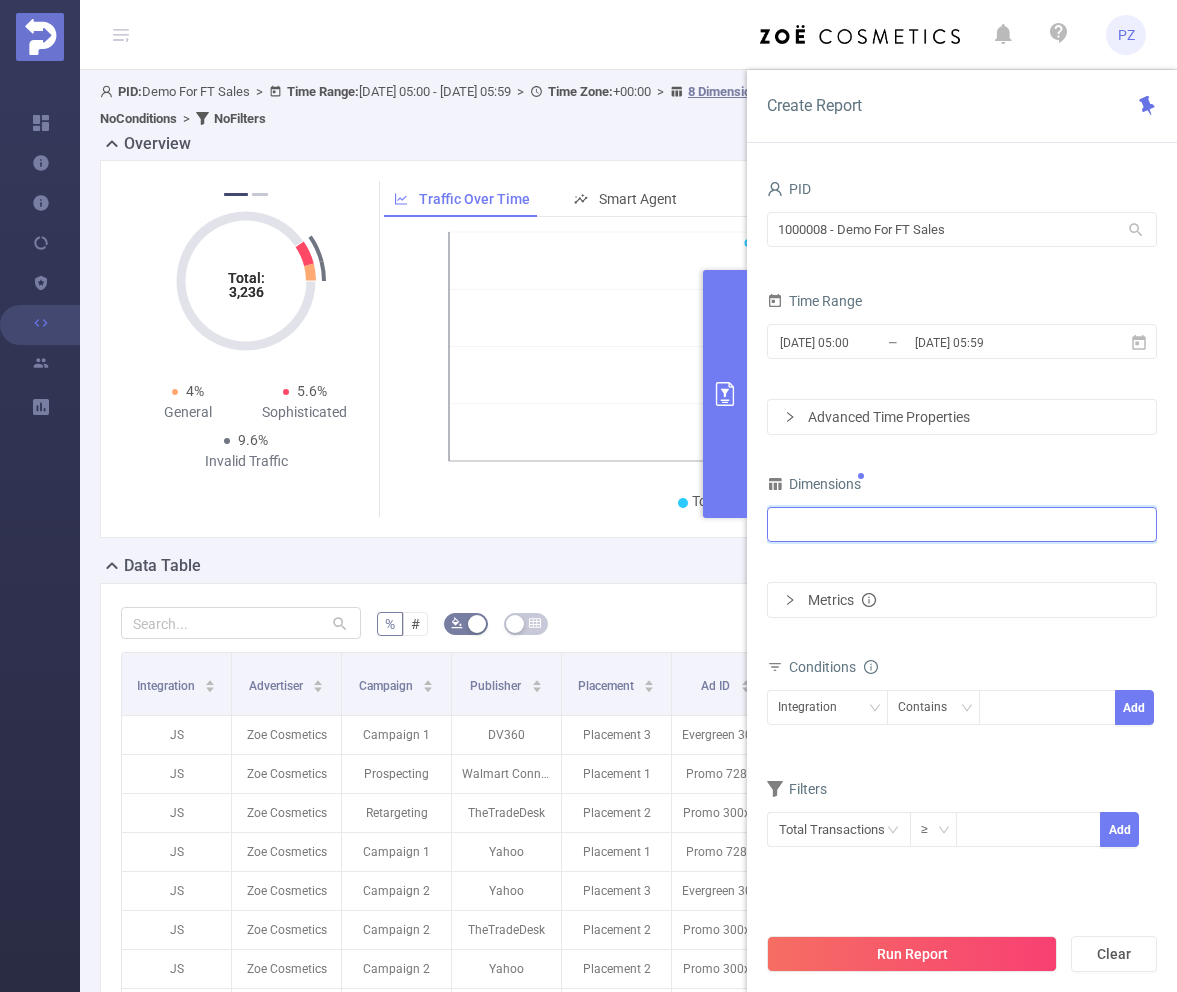 click at bounding box center [962, 524] 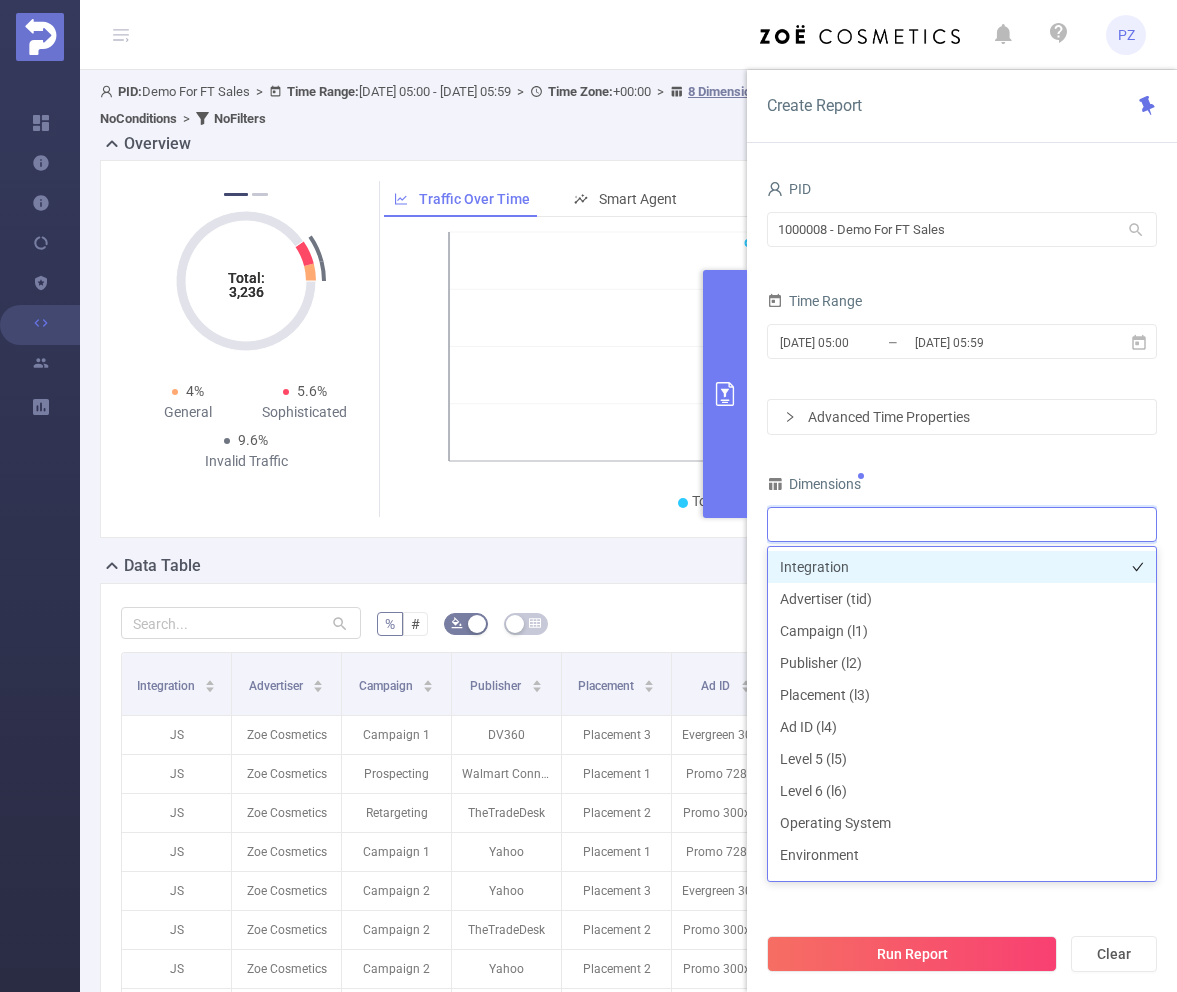 click on "Integration" at bounding box center (962, 567) 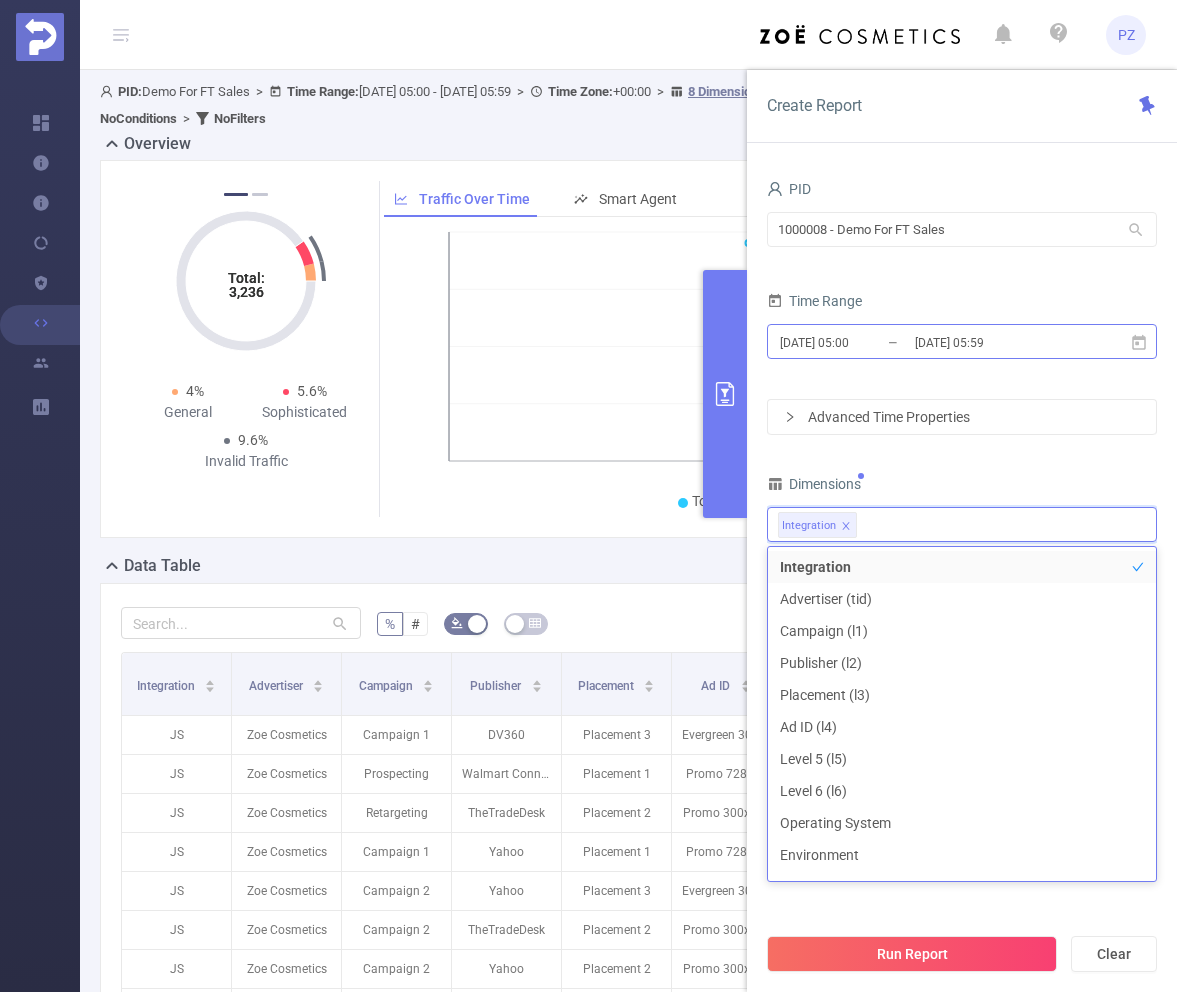 click on "[DATE] 05:00" at bounding box center [859, 342] 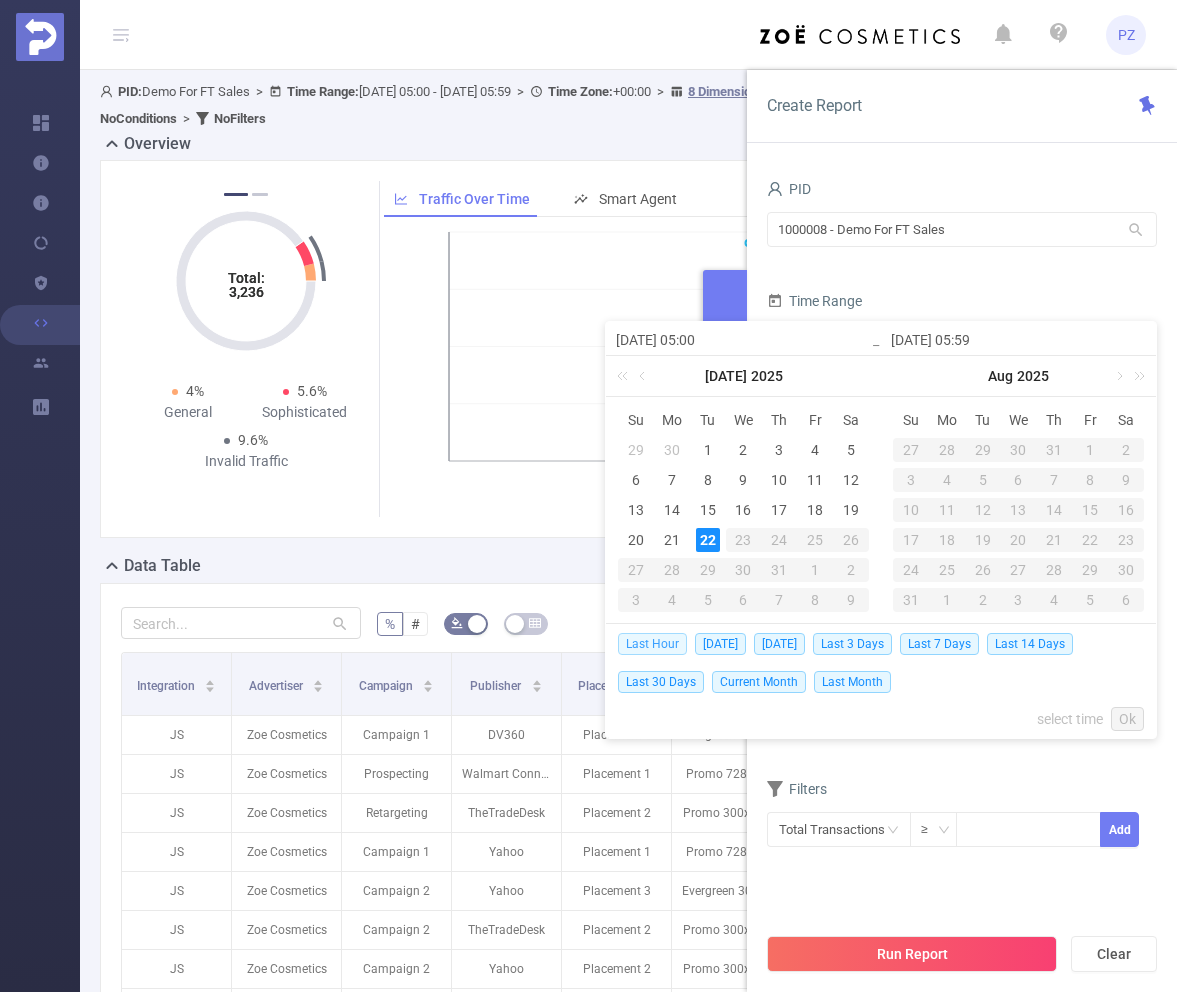 click on "Last Hour" at bounding box center (652, 644) 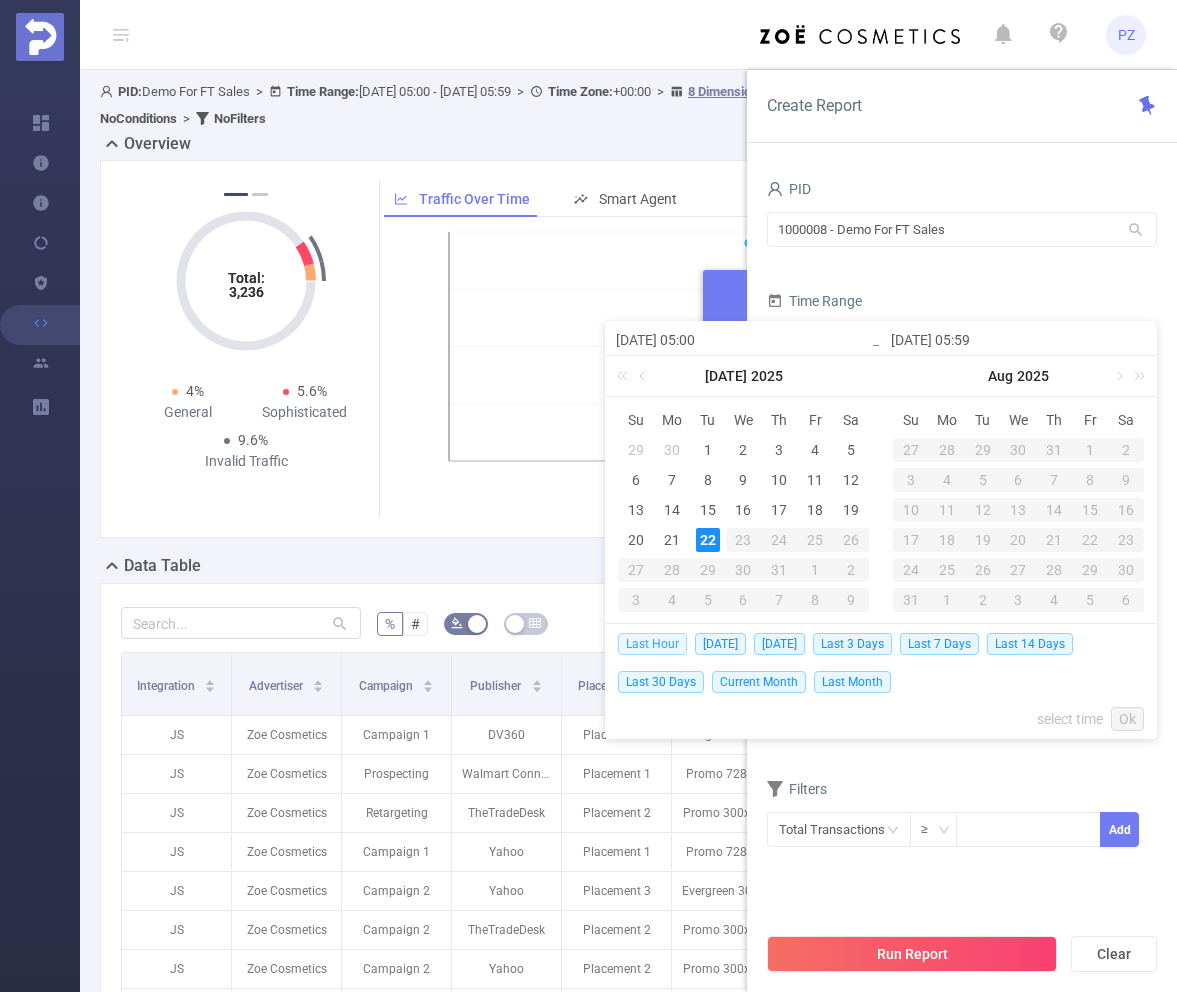 type on "[DATE] 07:00" 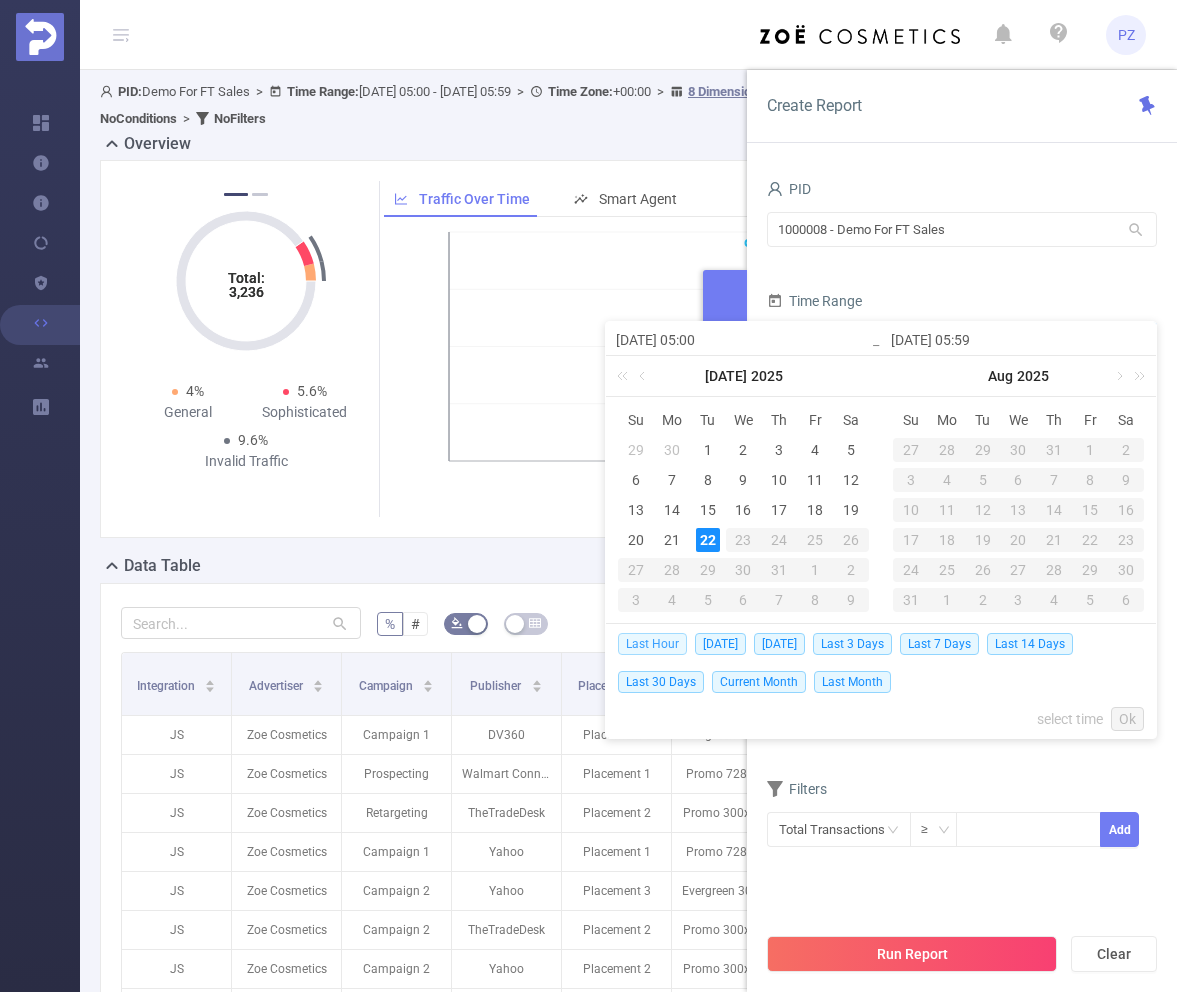 type on "[DATE] 07:59" 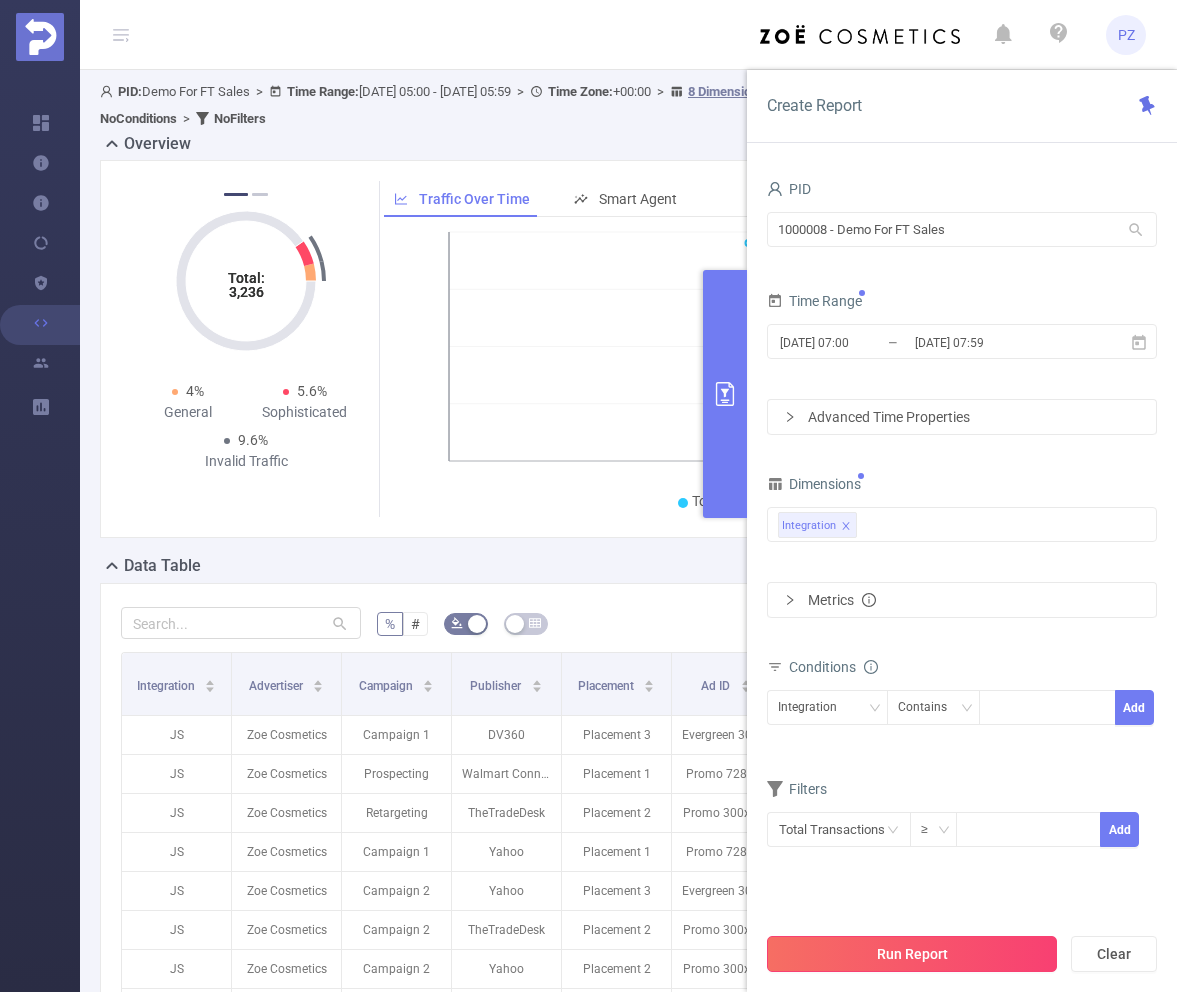 click on "Run Report" at bounding box center (912, 954) 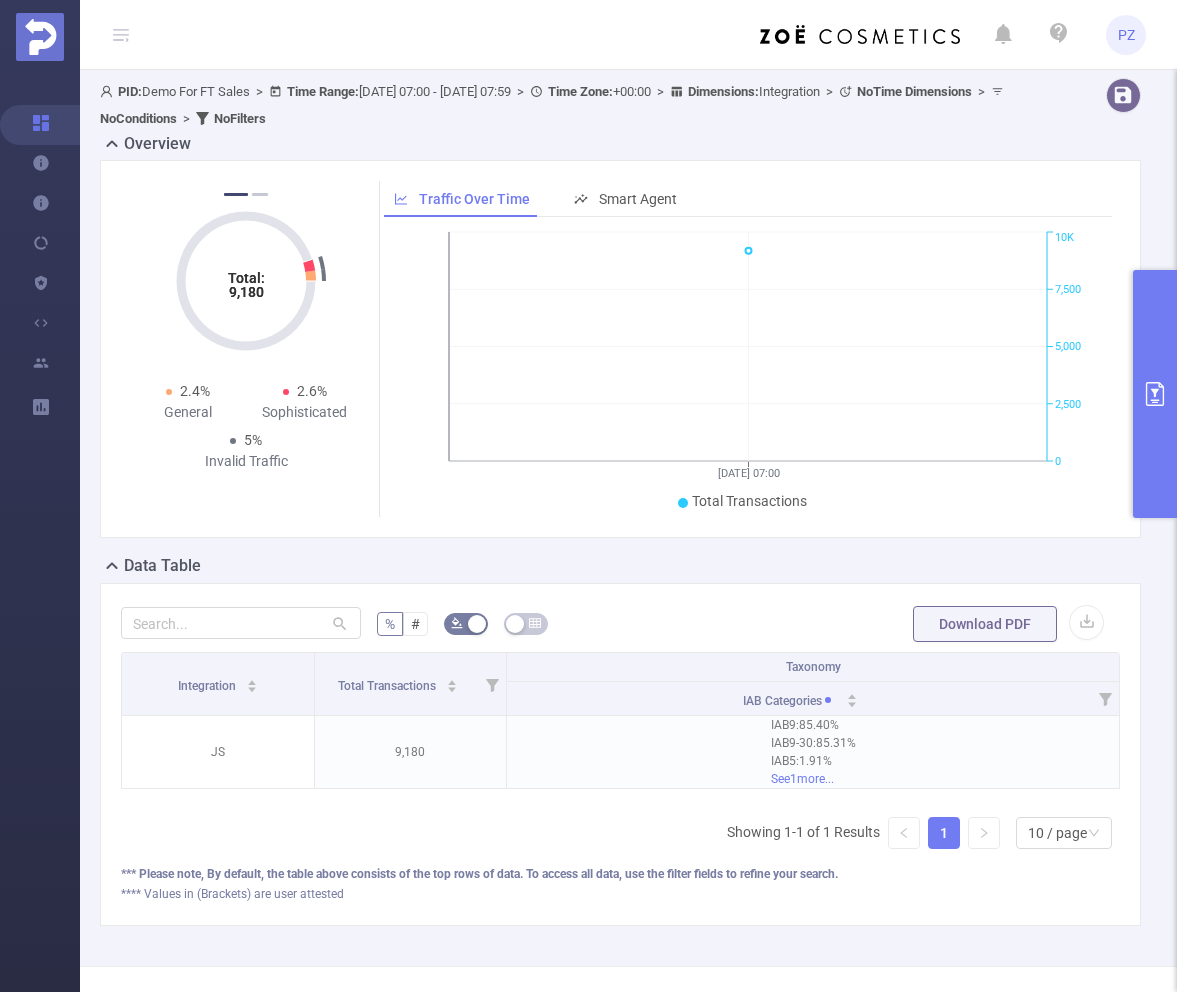 click at bounding box center [1155, 394] 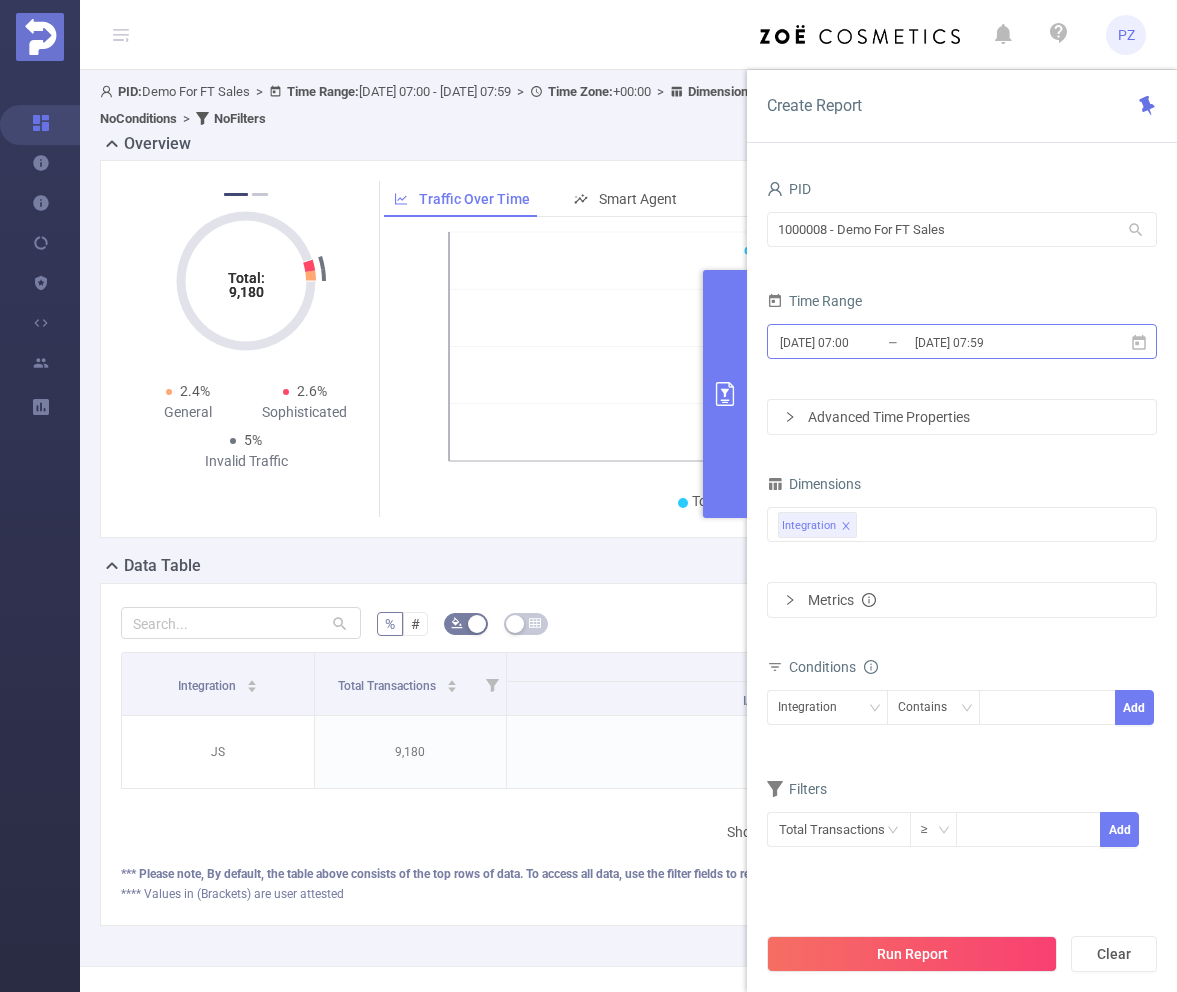 click on "[DATE] 07:59" at bounding box center [994, 342] 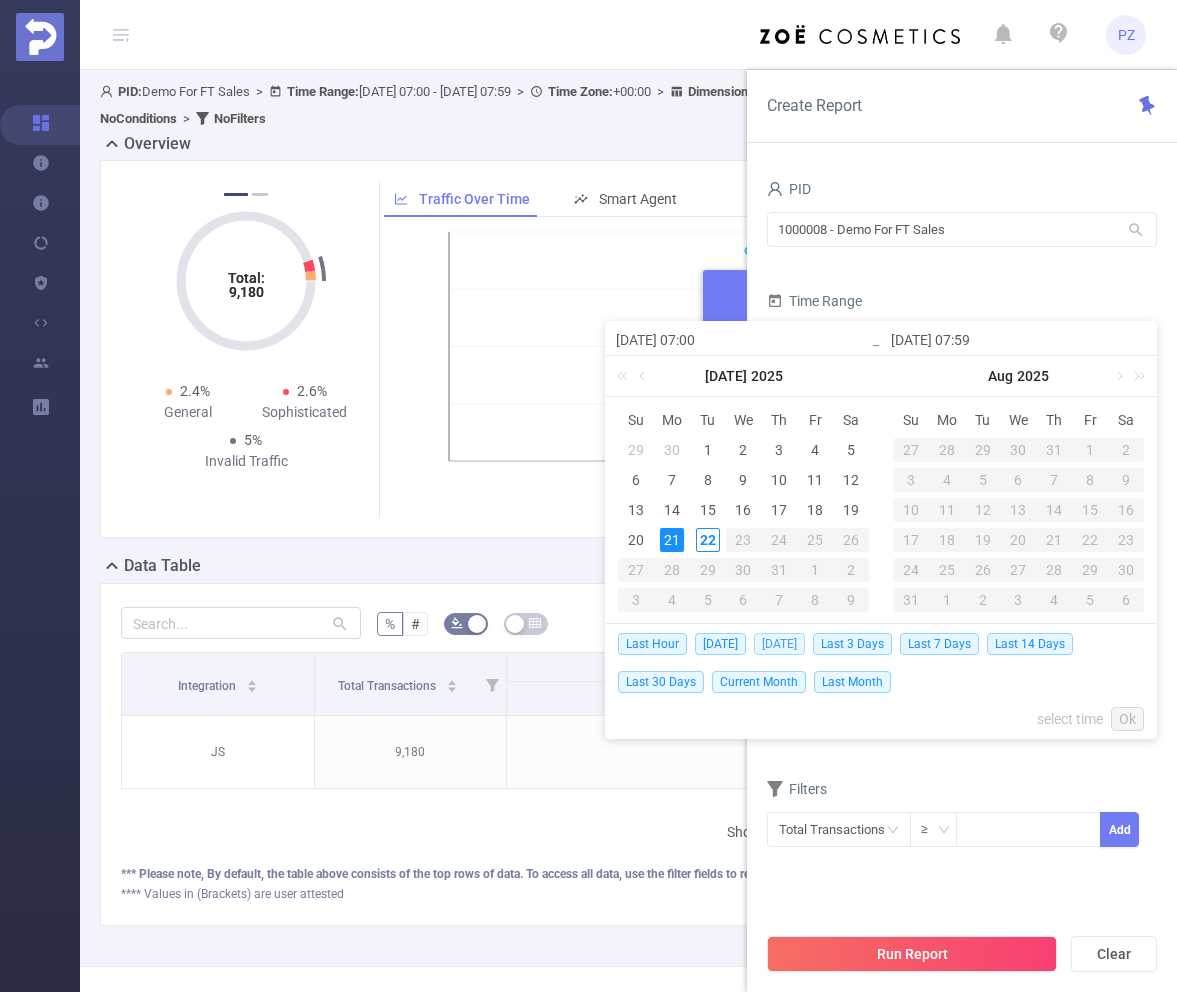 click on "[DATE]" at bounding box center [779, 644] 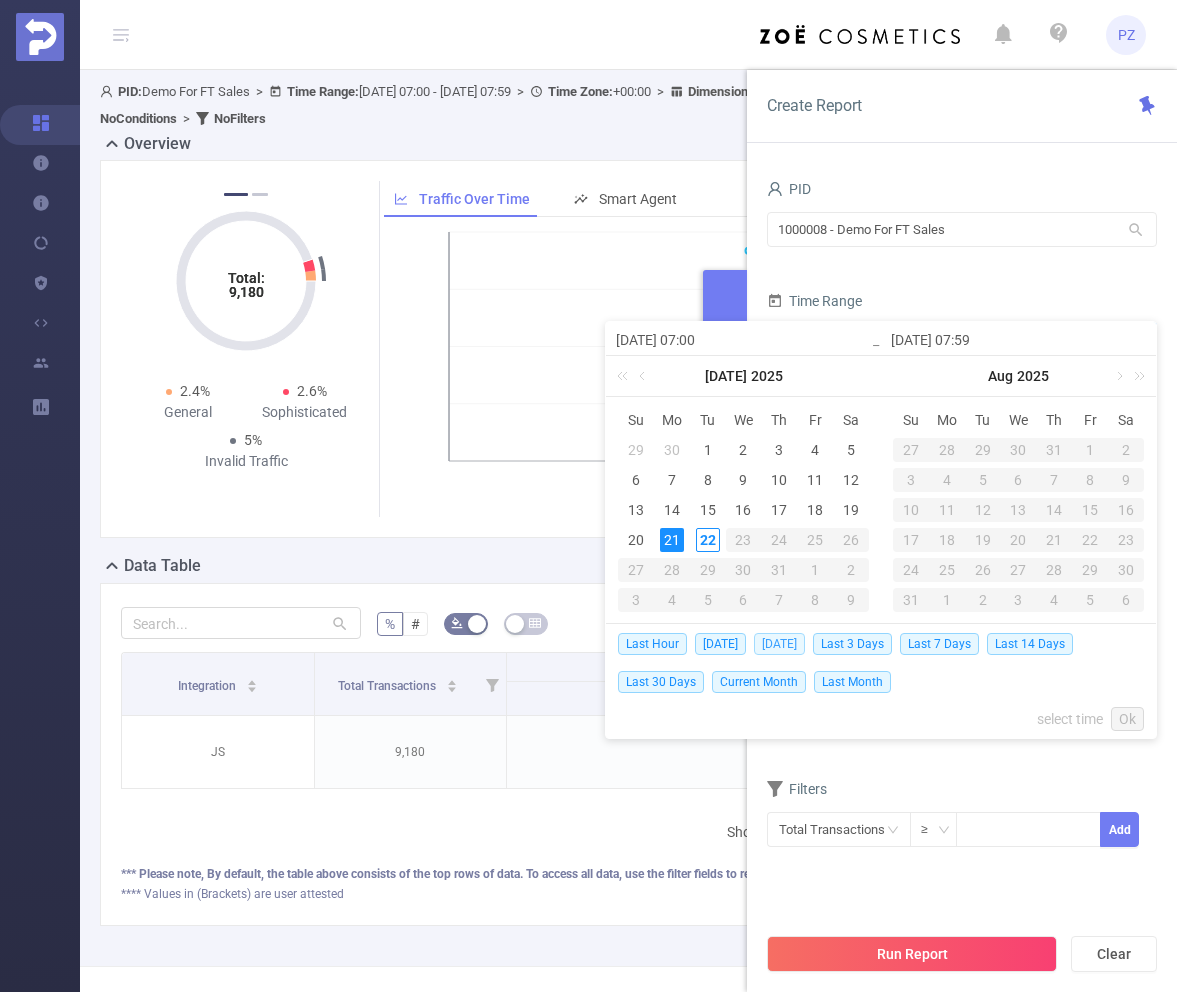 type on "[DATE] 00:00" 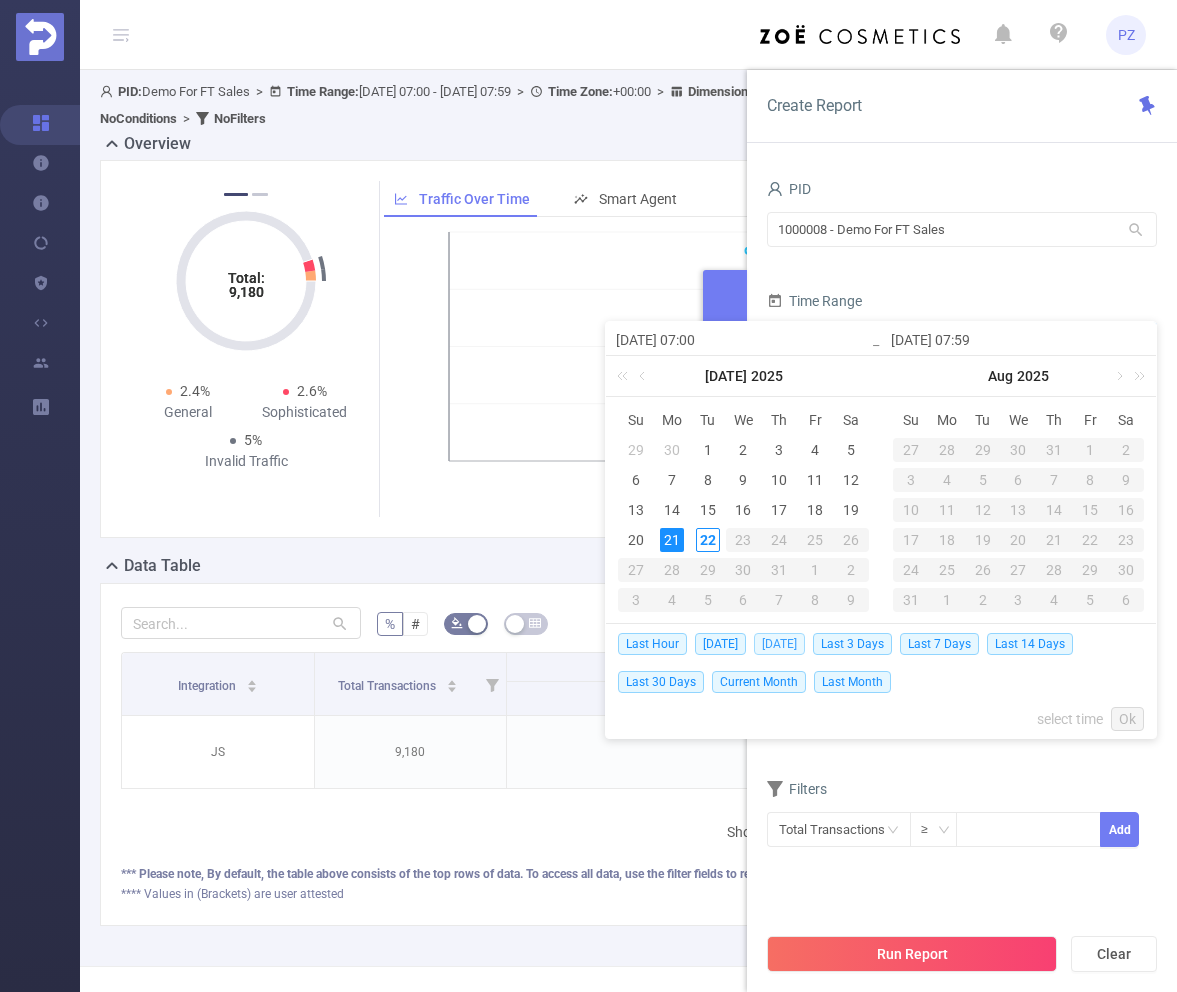 type on "[DATE] 23:59" 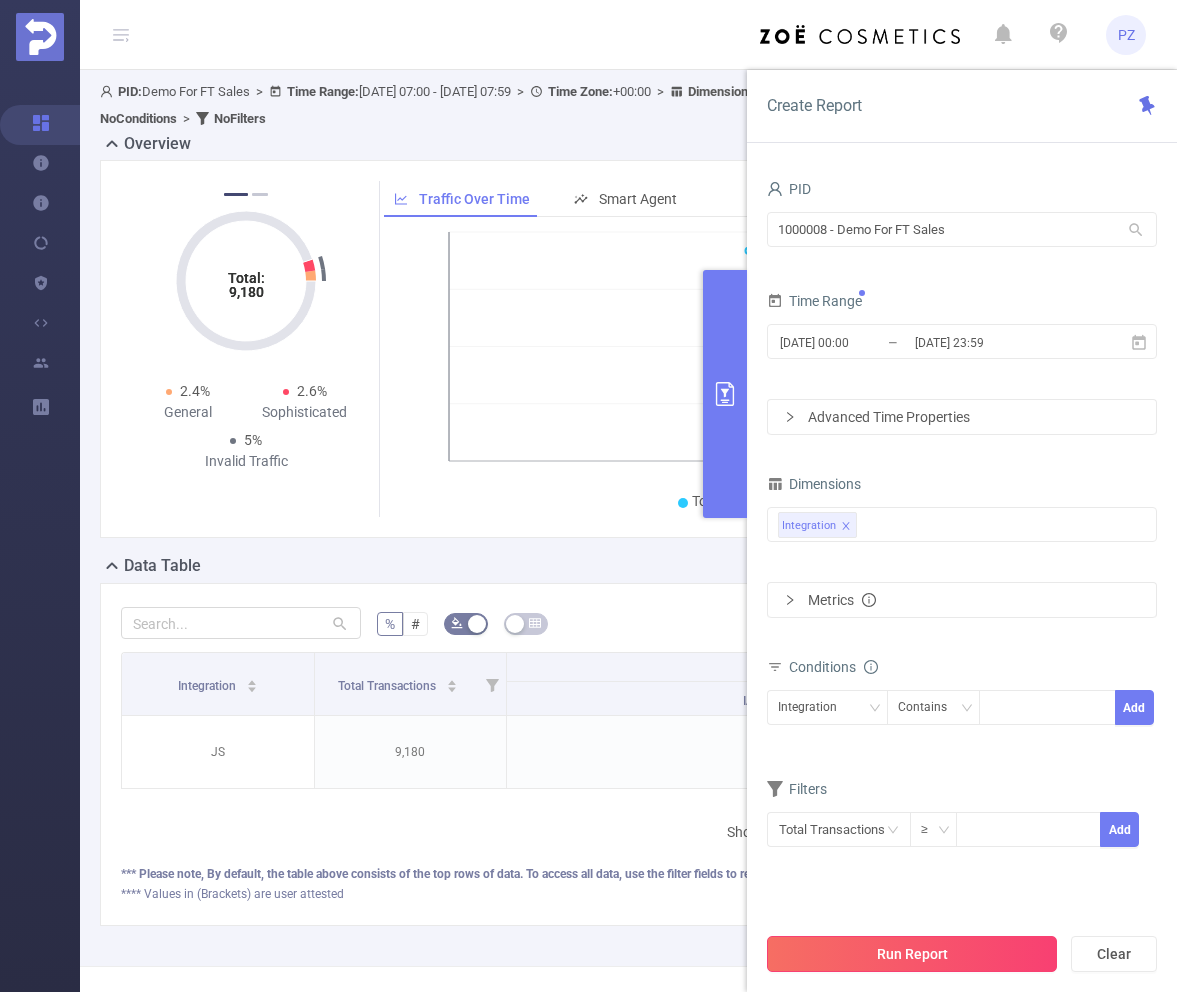 click on "Run Report" at bounding box center [912, 954] 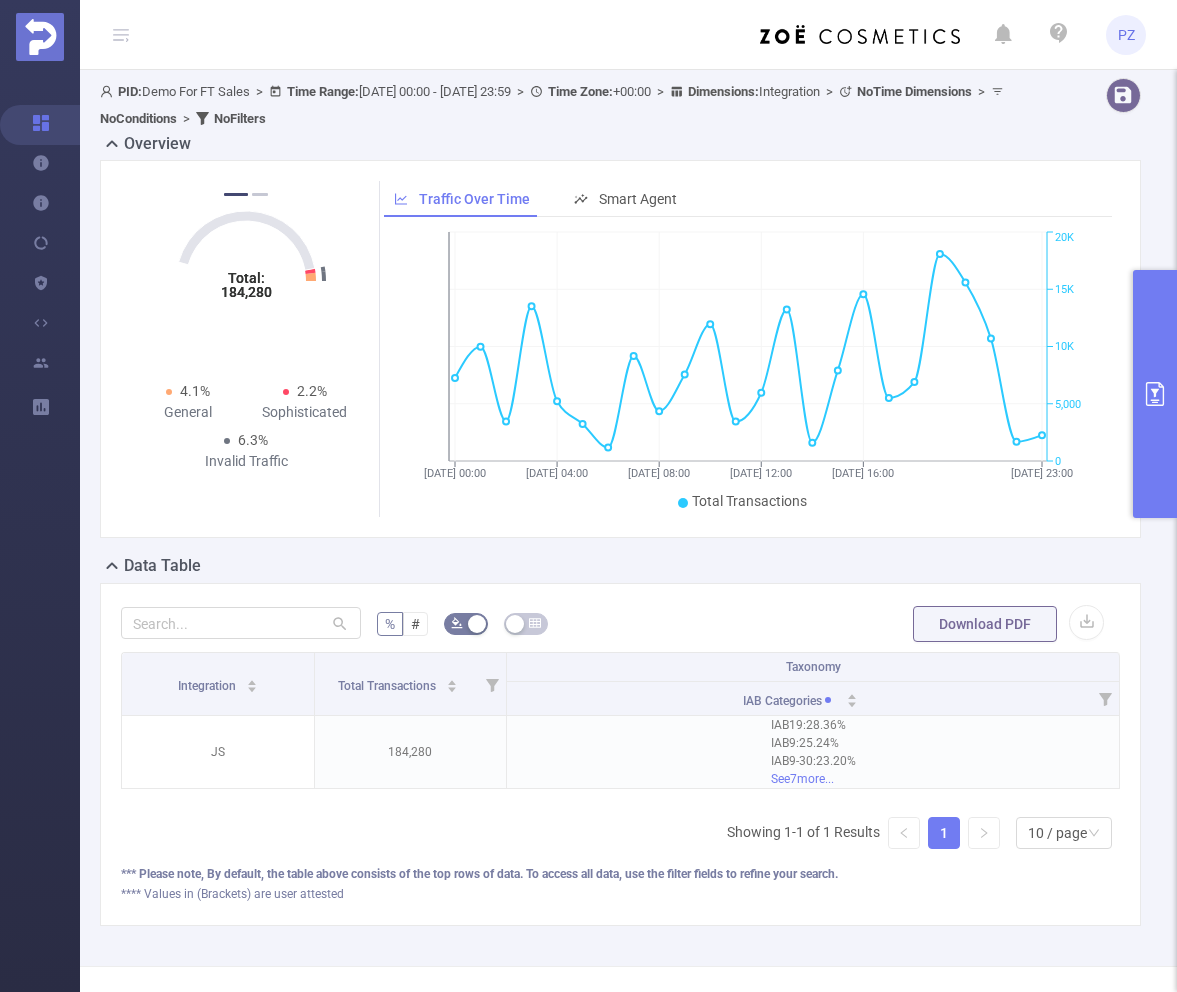 click at bounding box center [1155, 394] 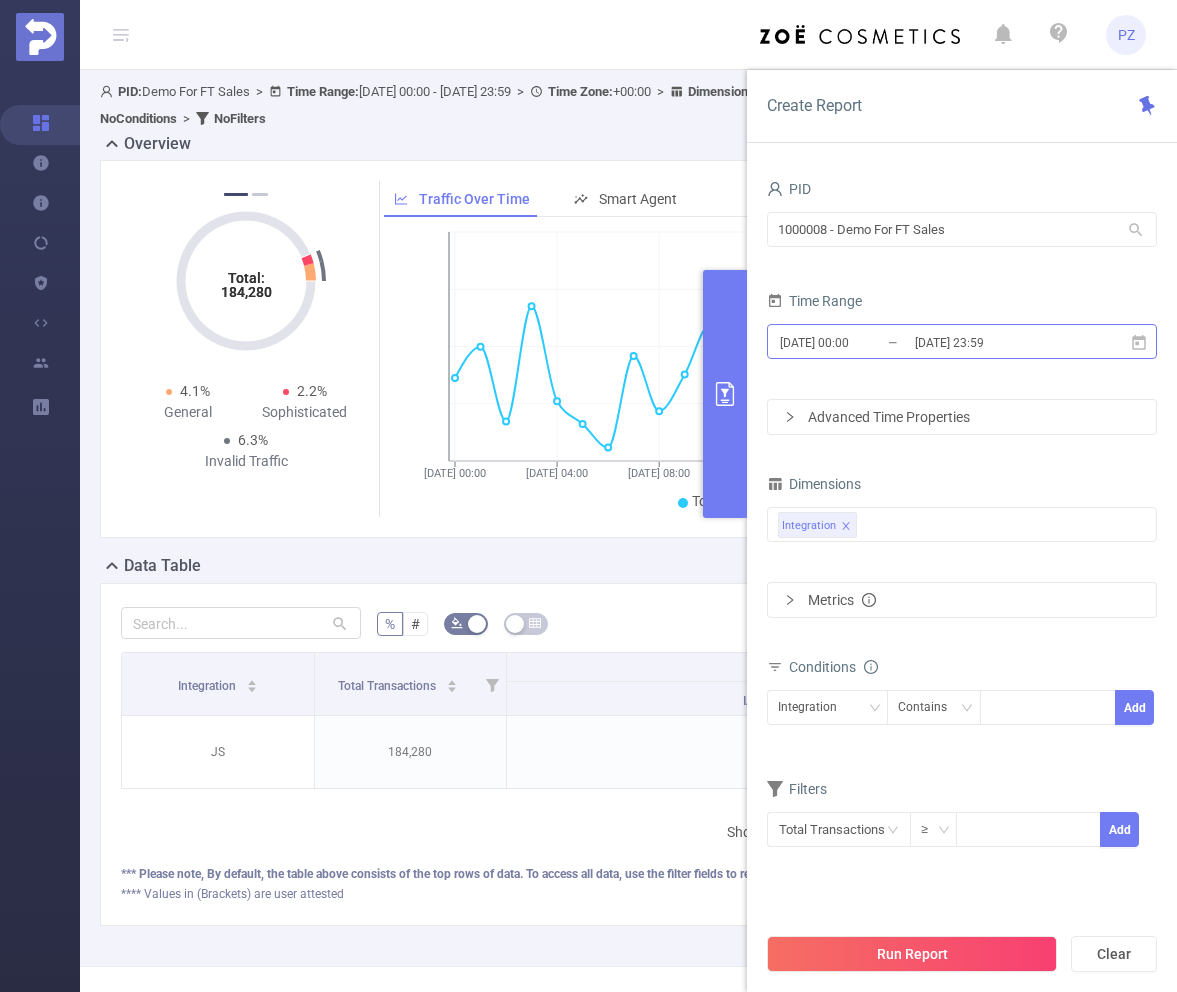 click on "[DATE] 00:00" at bounding box center (859, 342) 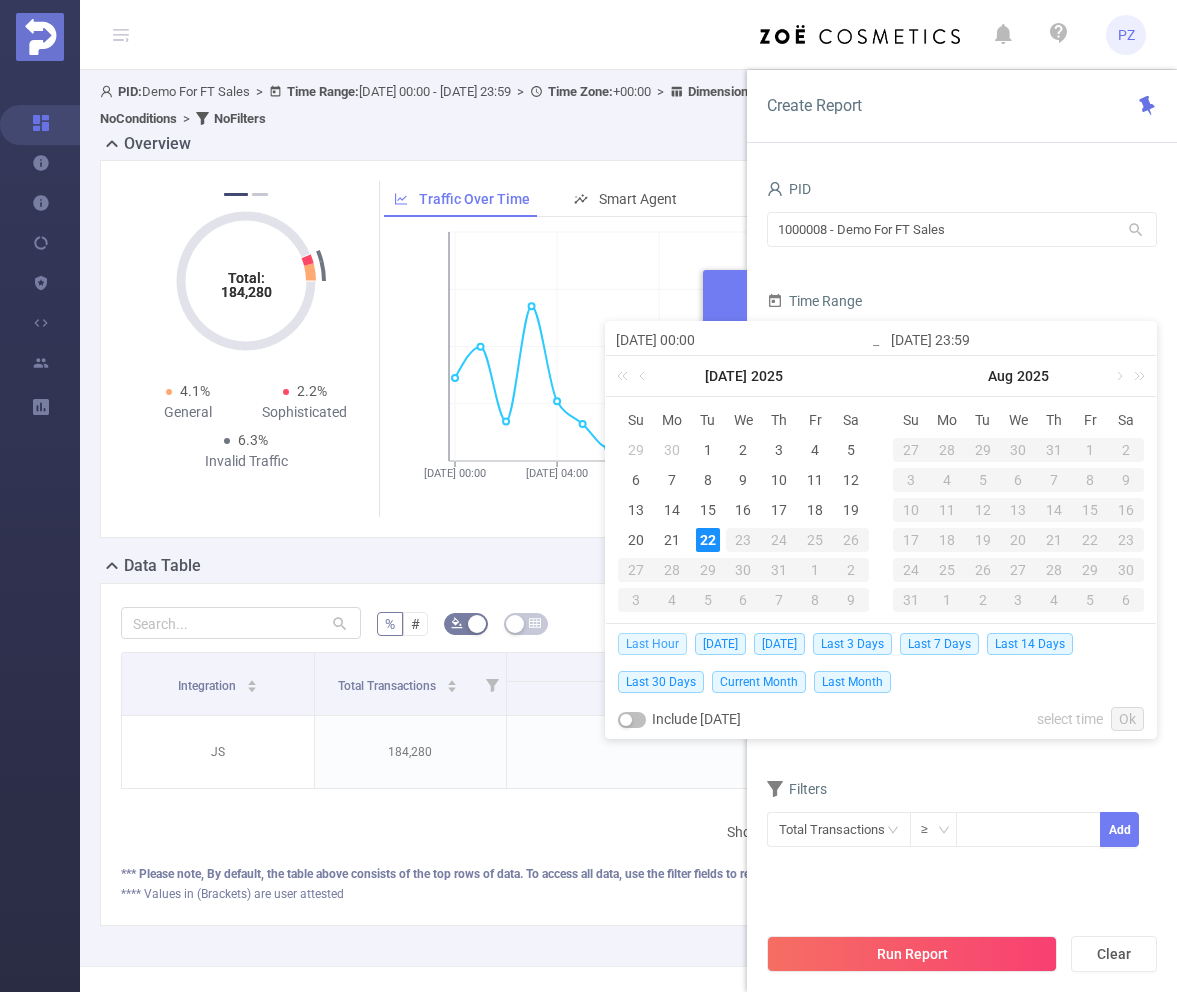 click on "Last Hour" at bounding box center [652, 644] 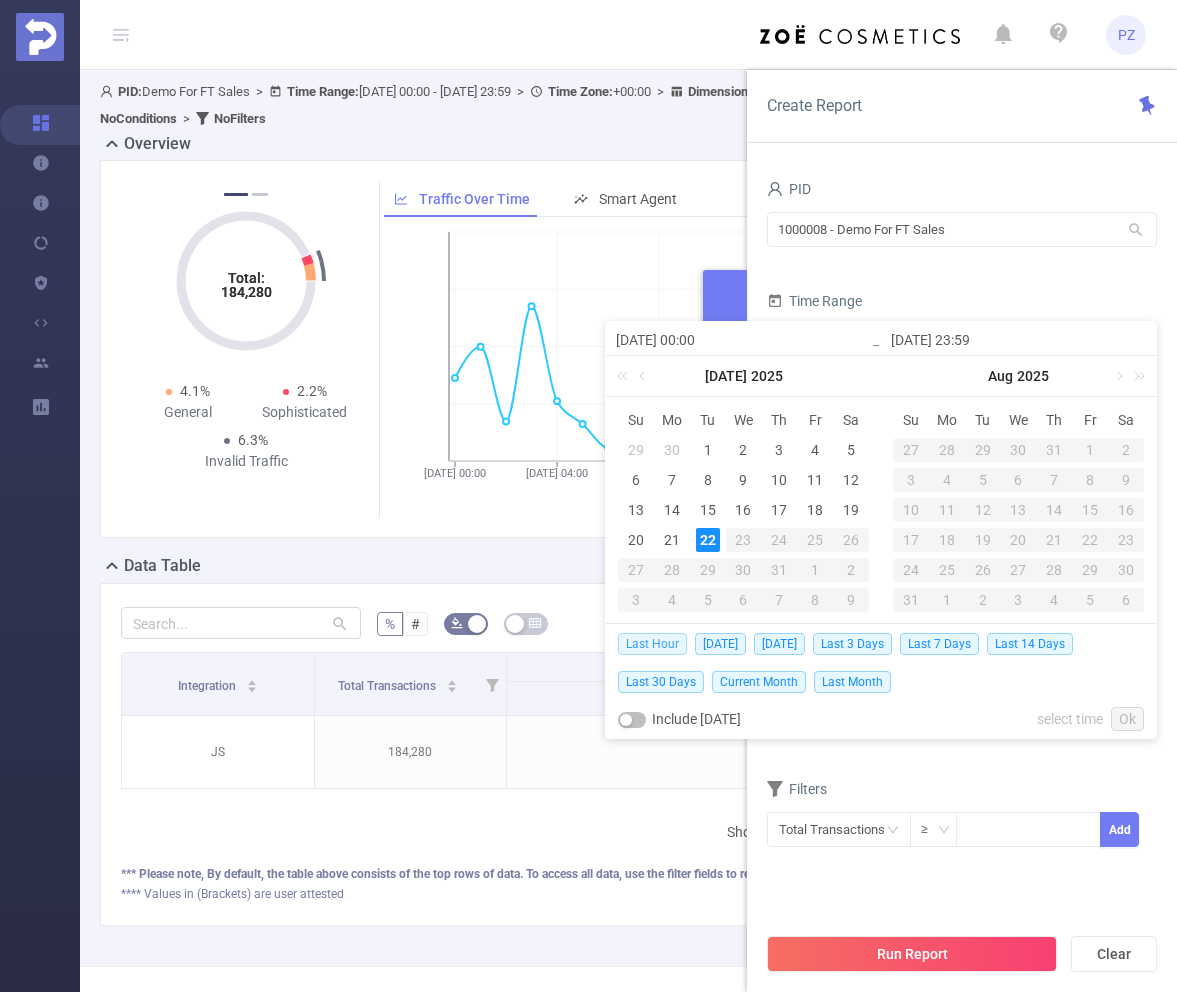 type on "[DATE] 07:00" 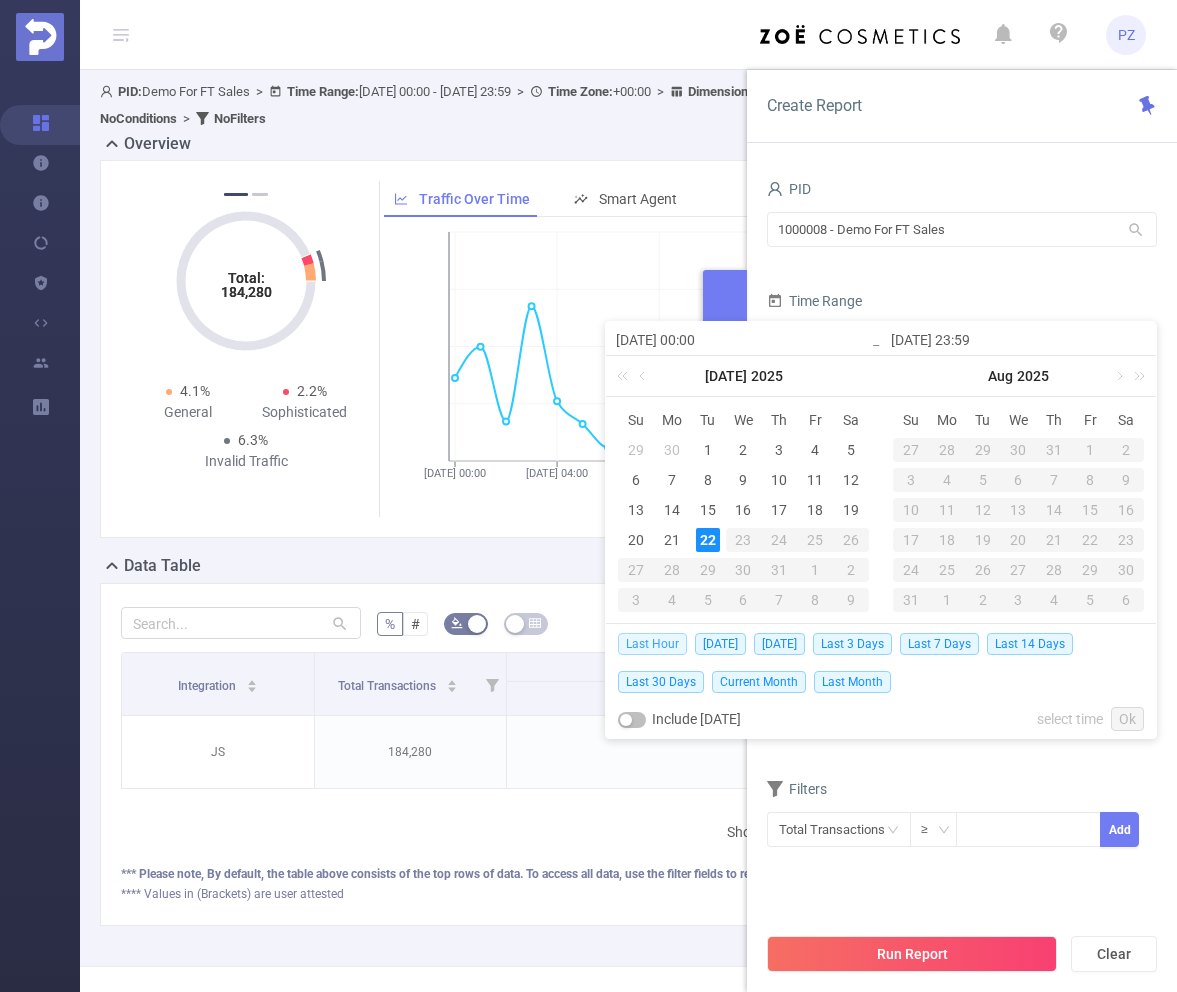 type on "[DATE] 07:59" 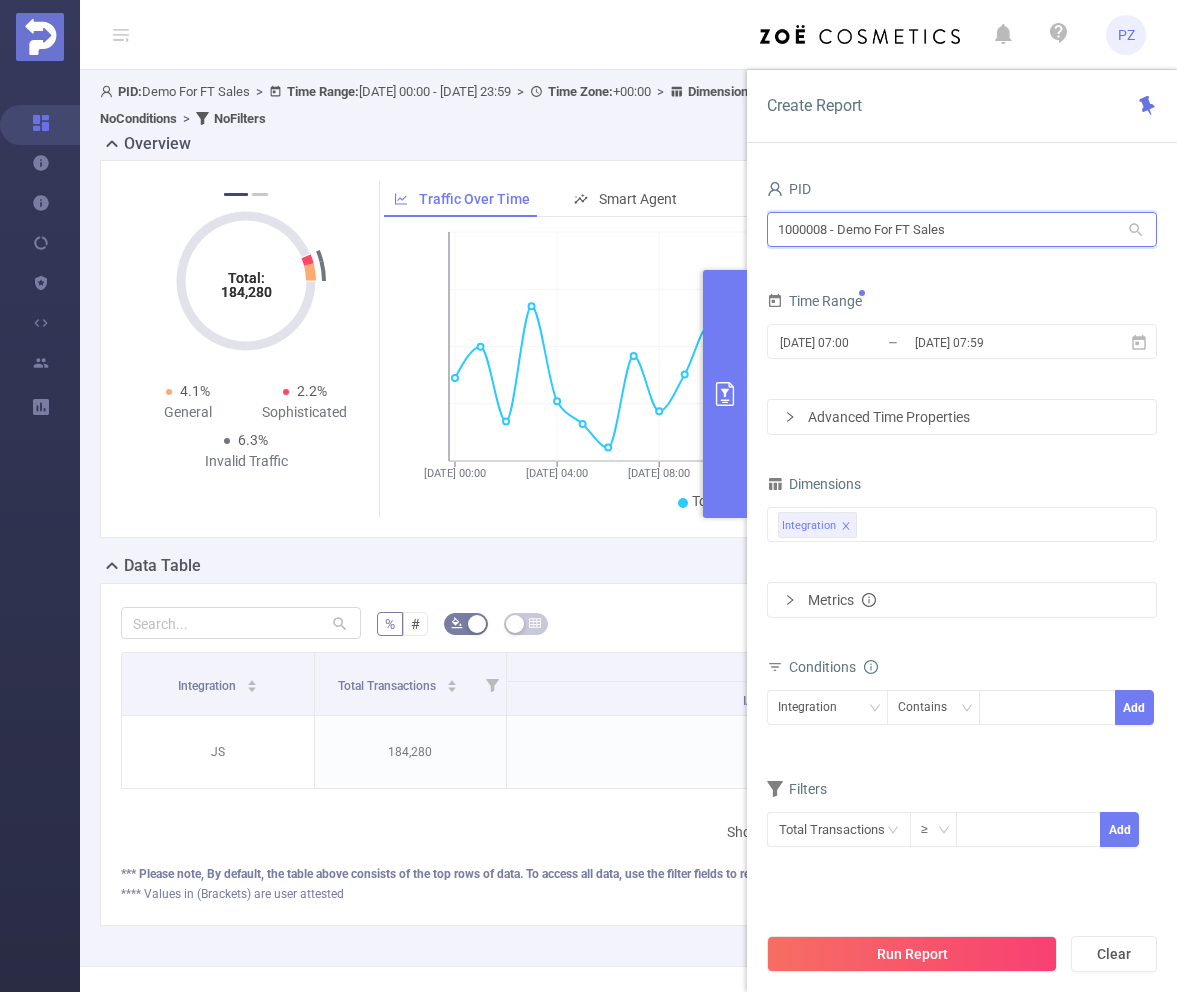 click on "1000008 - Demo For FT Sales" at bounding box center [962, 229] 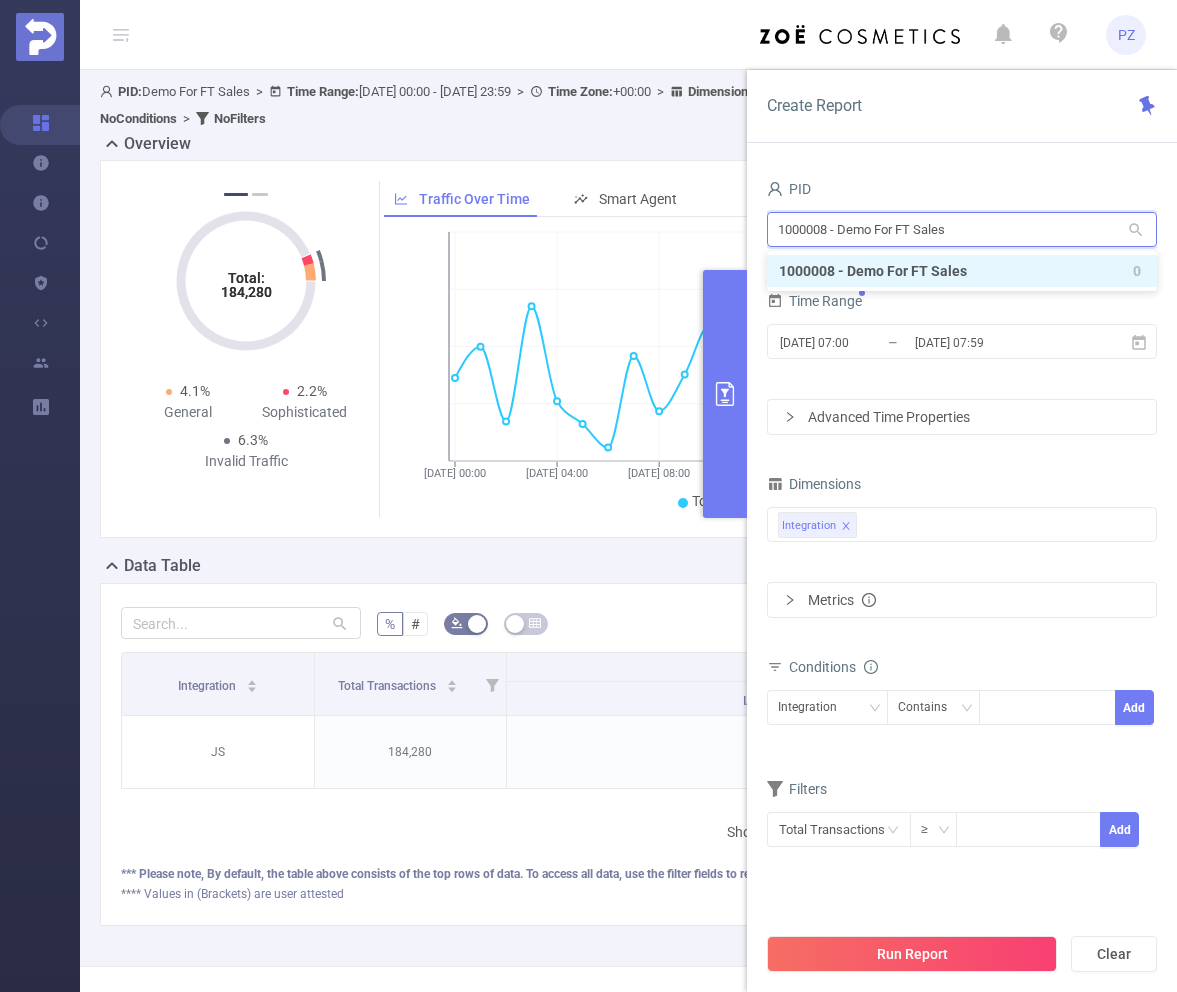 click on "1000008 - Demo For FT Sales" at bounding box center (962, 229) 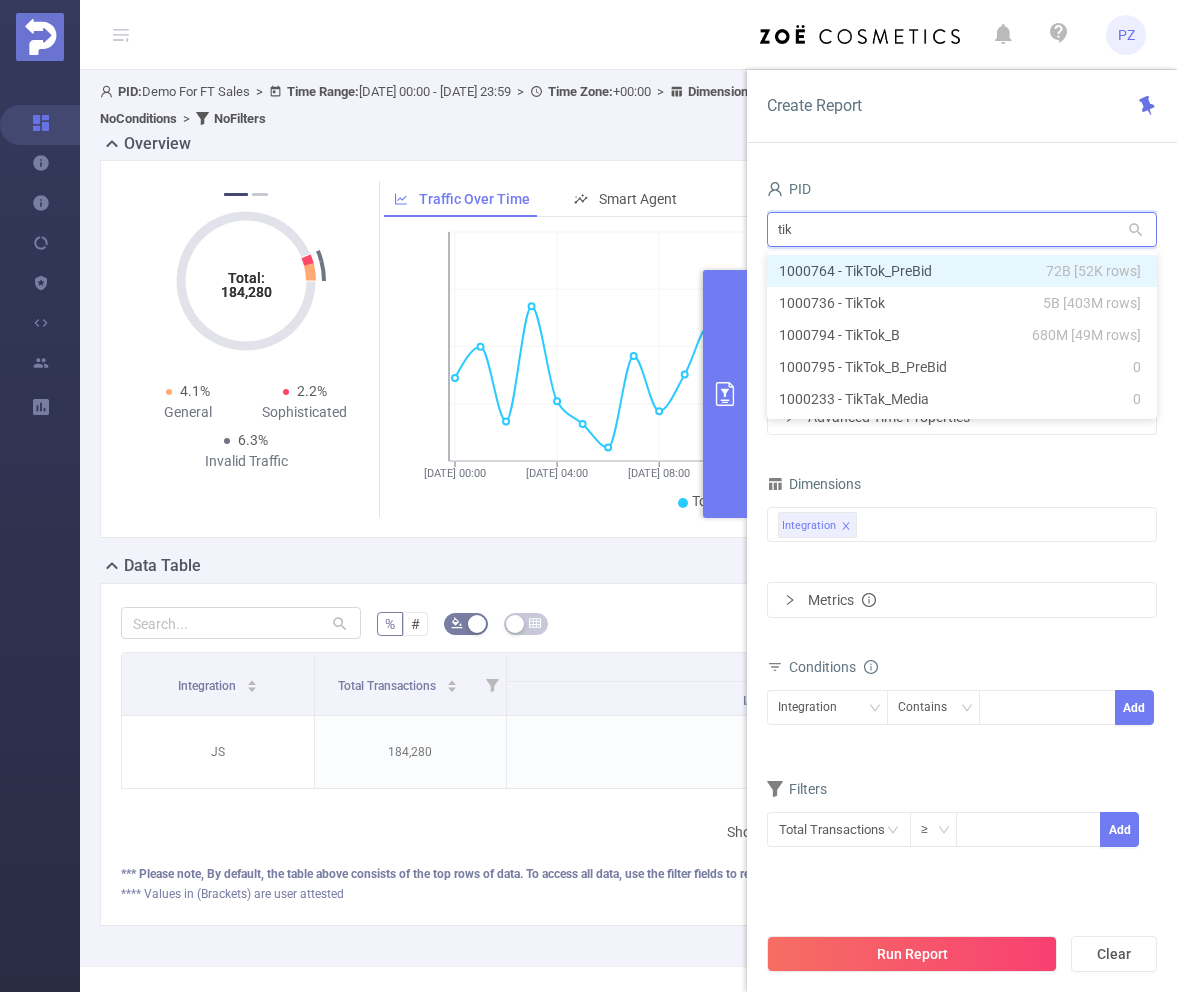 type on "tikt" 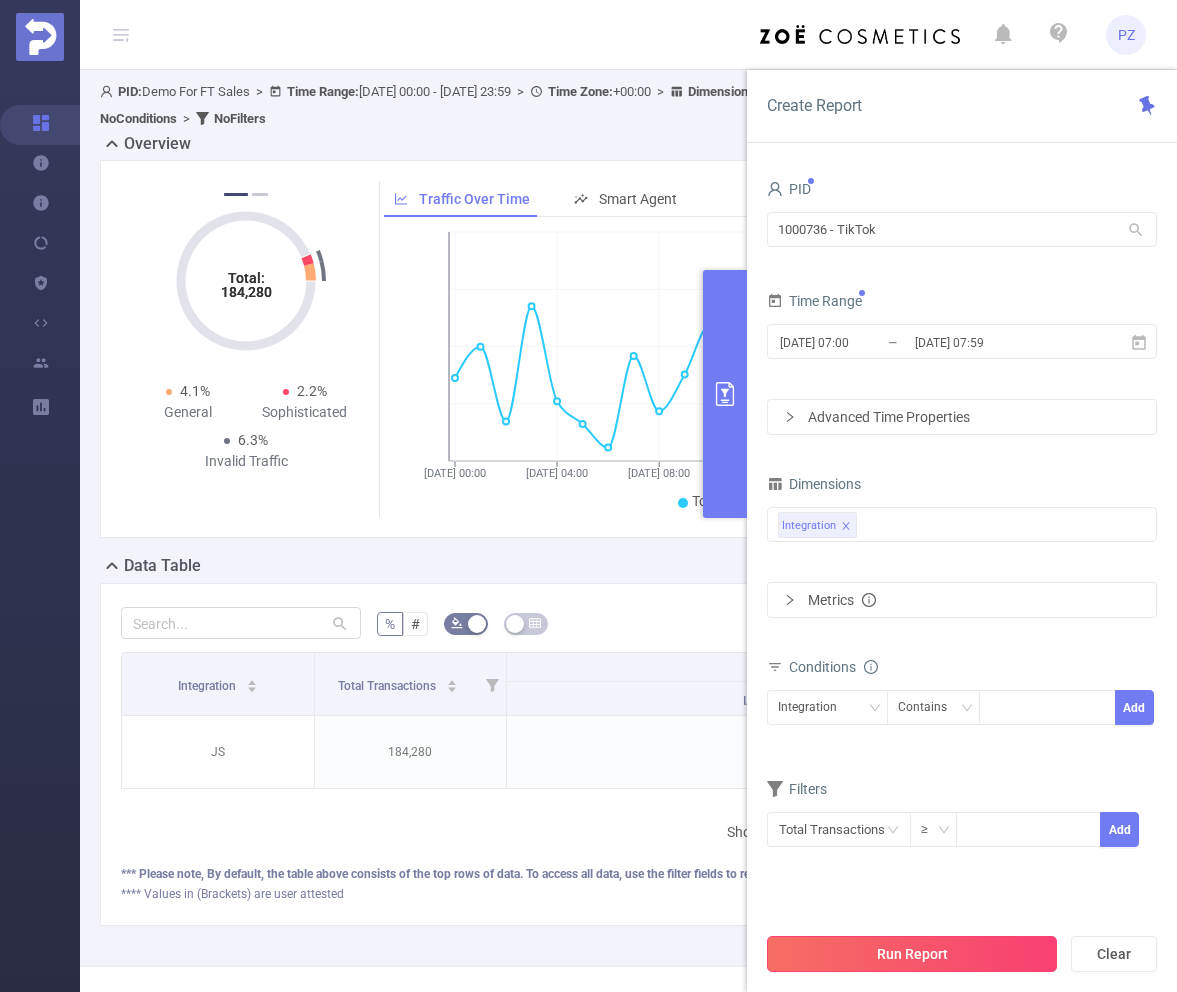 click on "Run Report" at bounding box center [912, 954] 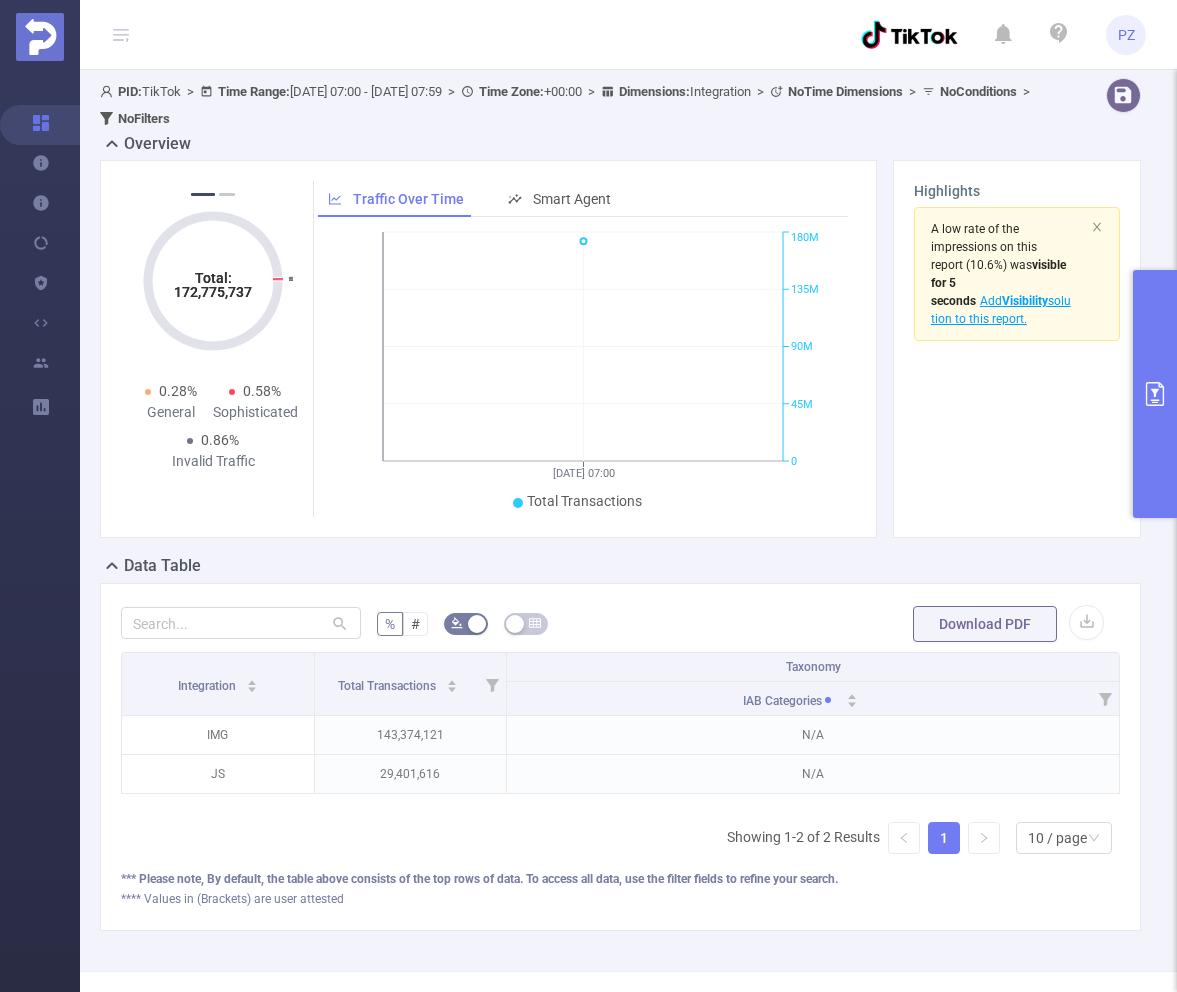 click at bounding box center [1155, 394] 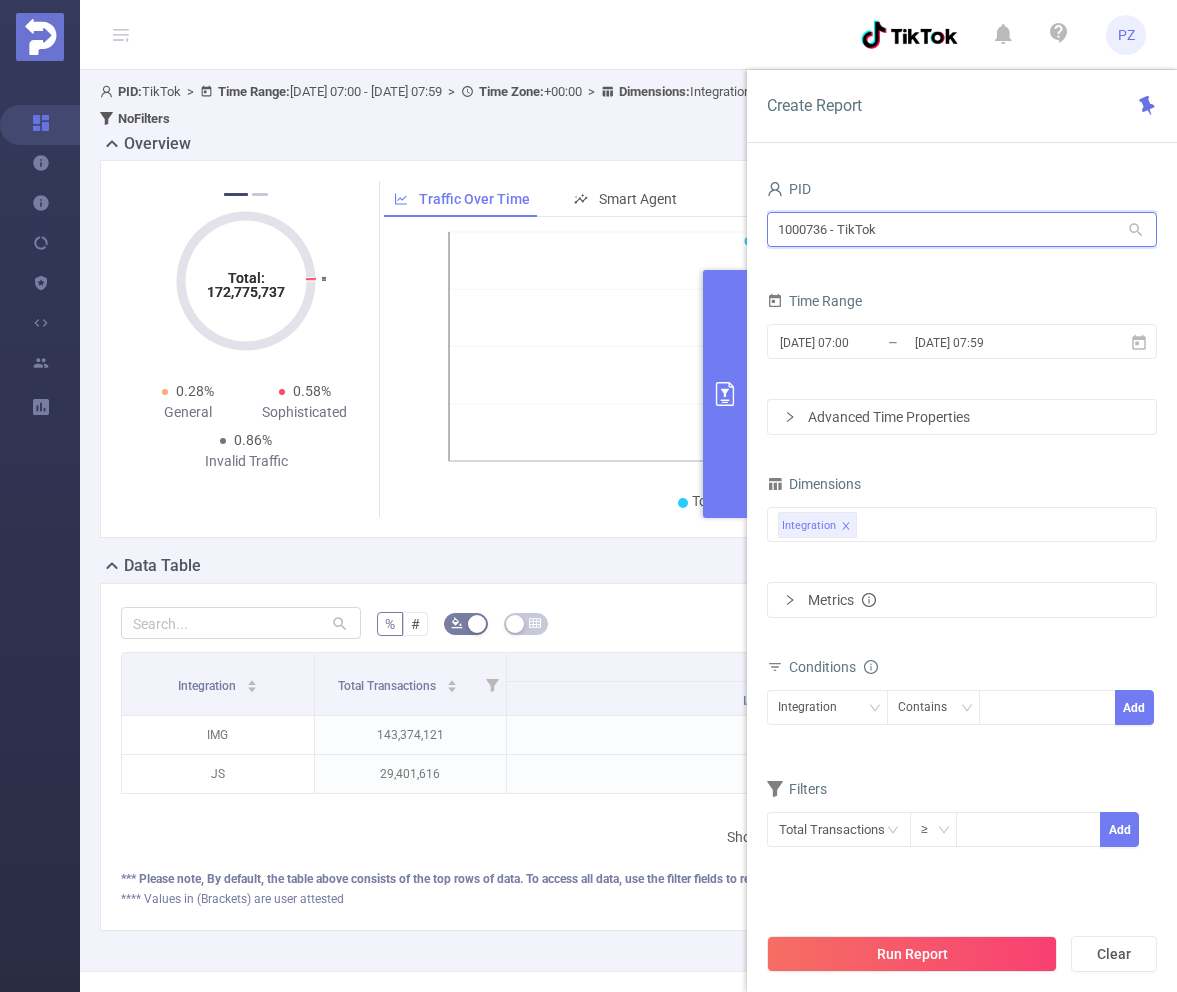 click on "1000736 - TikTok" at bounding box center (962, 229) 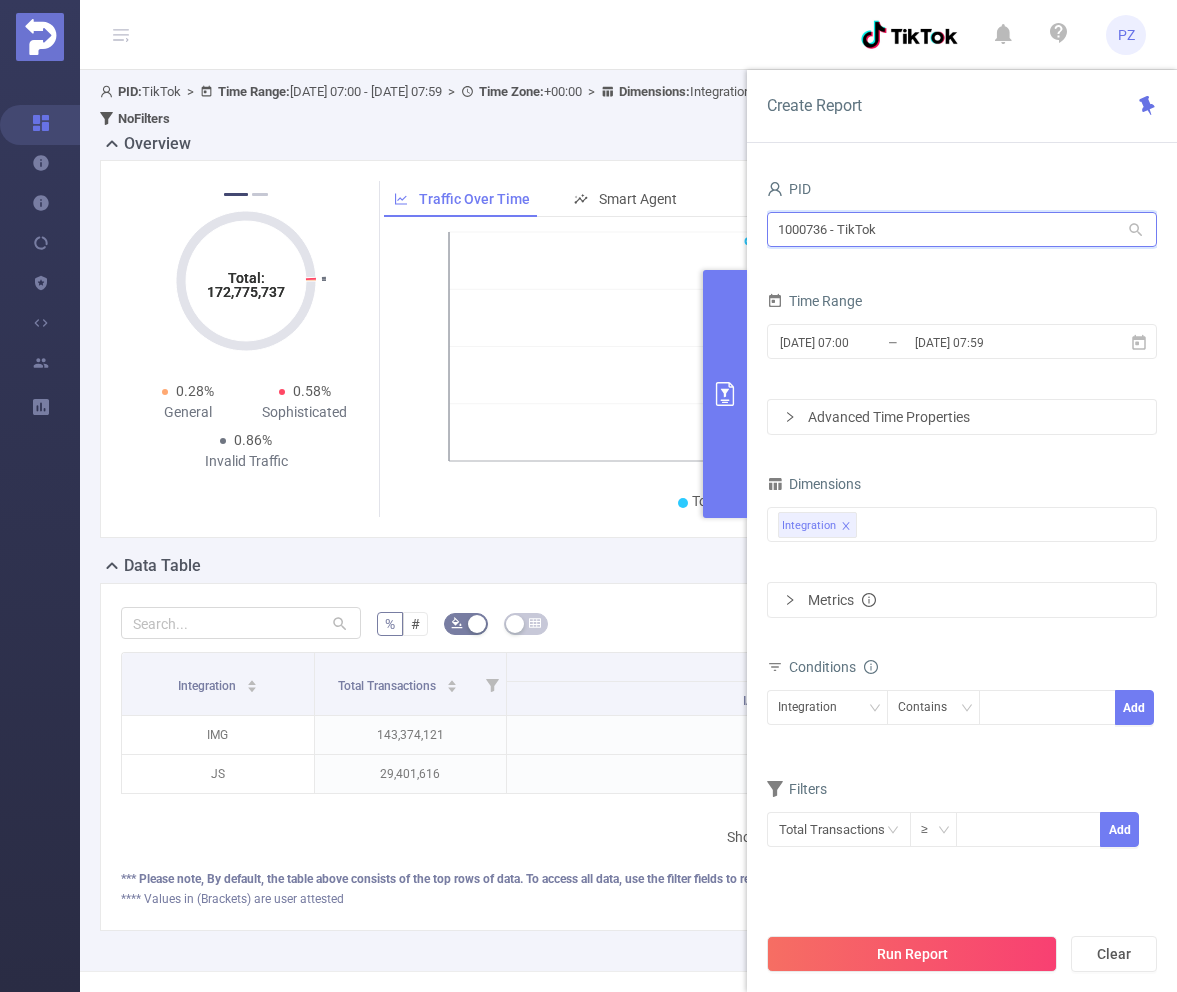 click on "1000736 - TikTok" at bounding box center (962, 229) 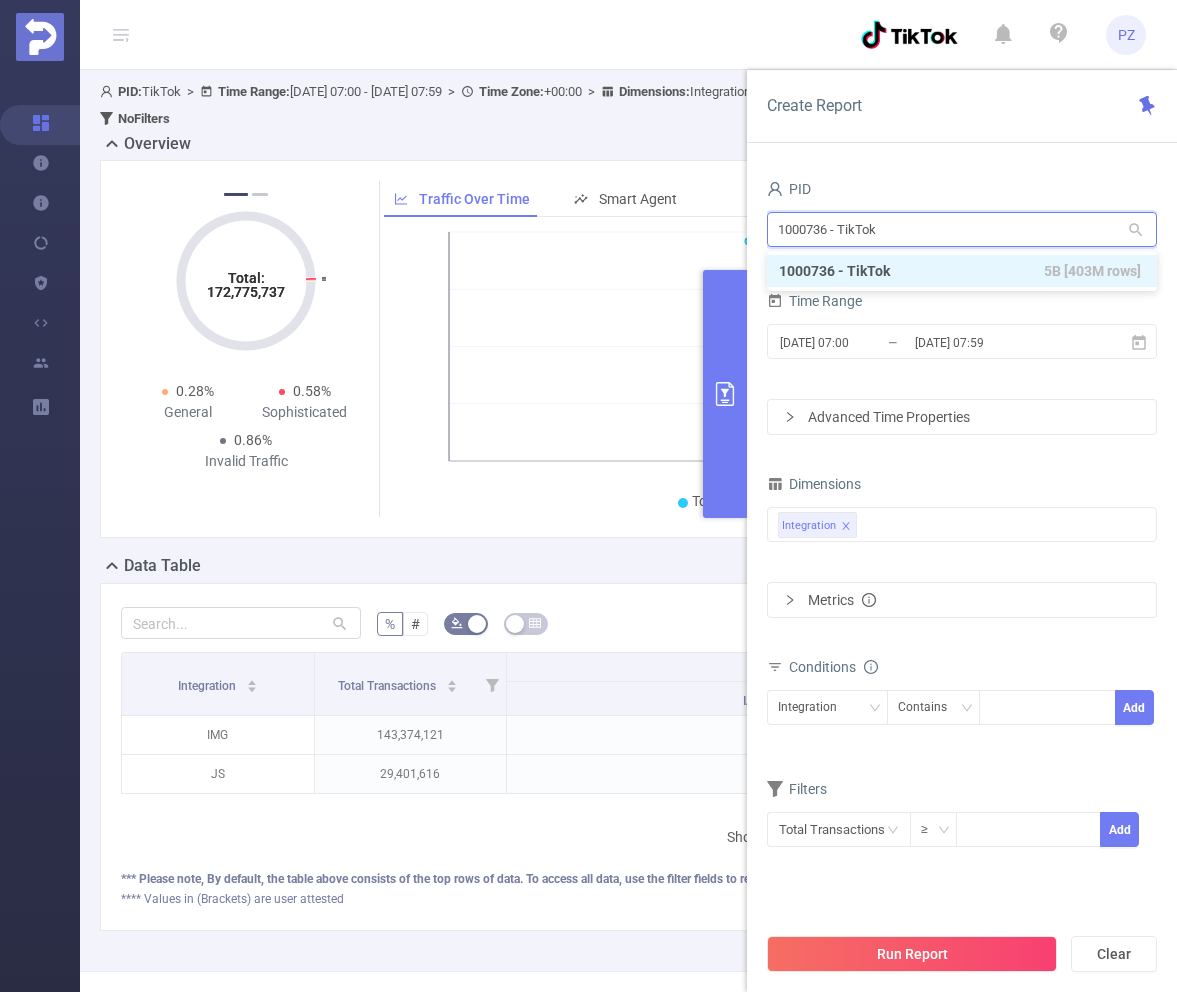 click on "1000736 - TikTok" at bounding box center (962, 229) 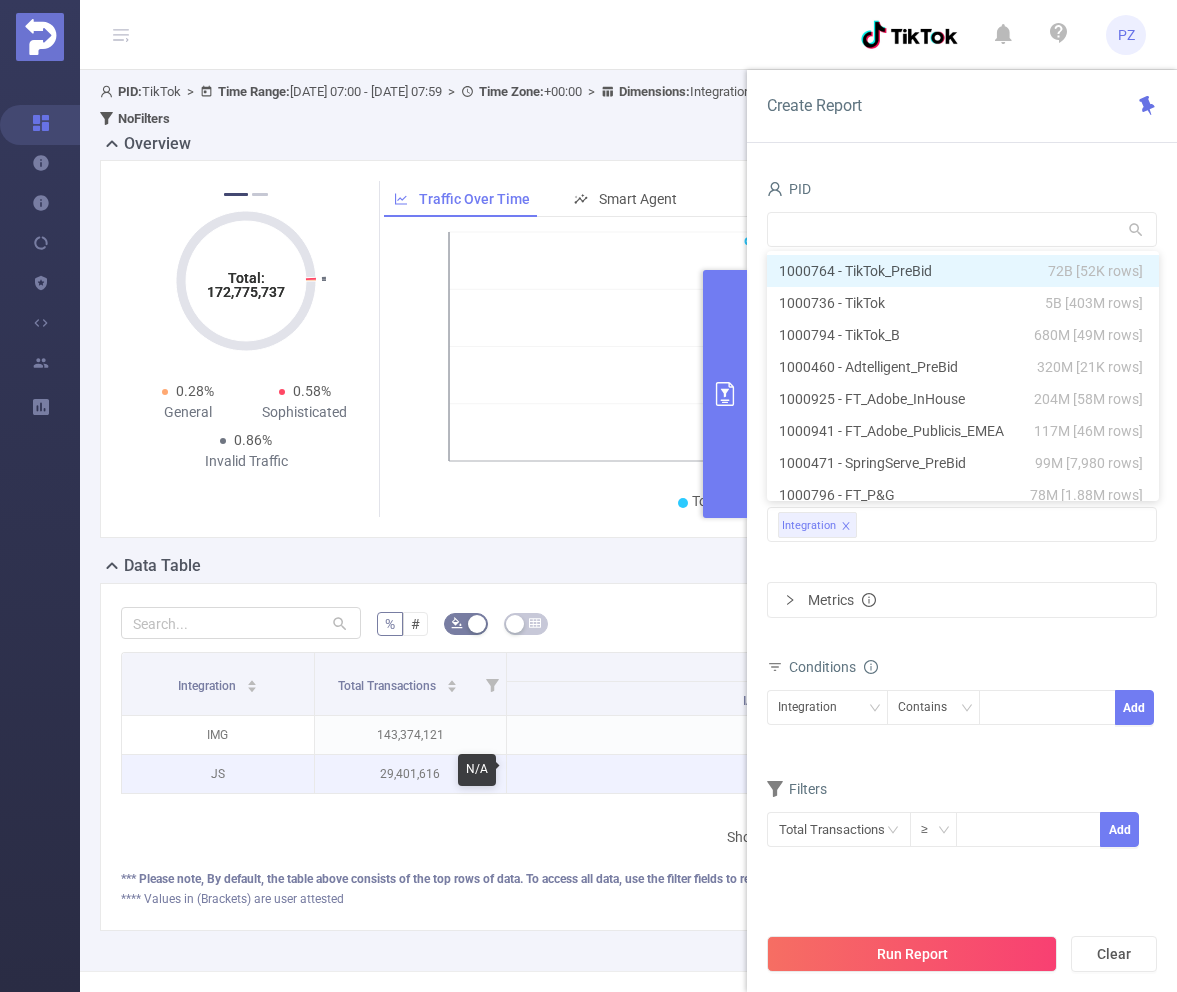 click on "N/A" at bounding box center (813, 774) 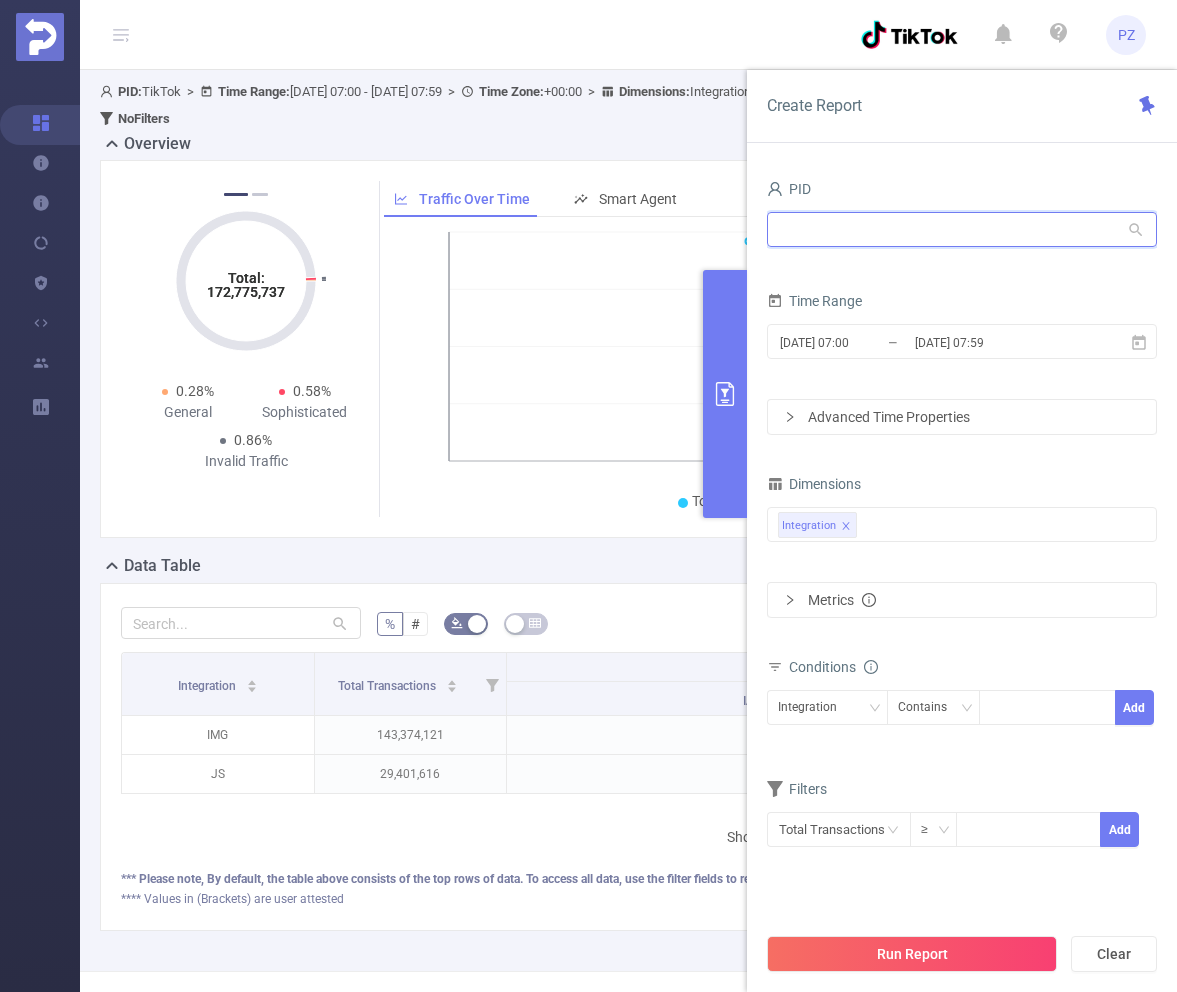 click at bounding box center [962, 229] 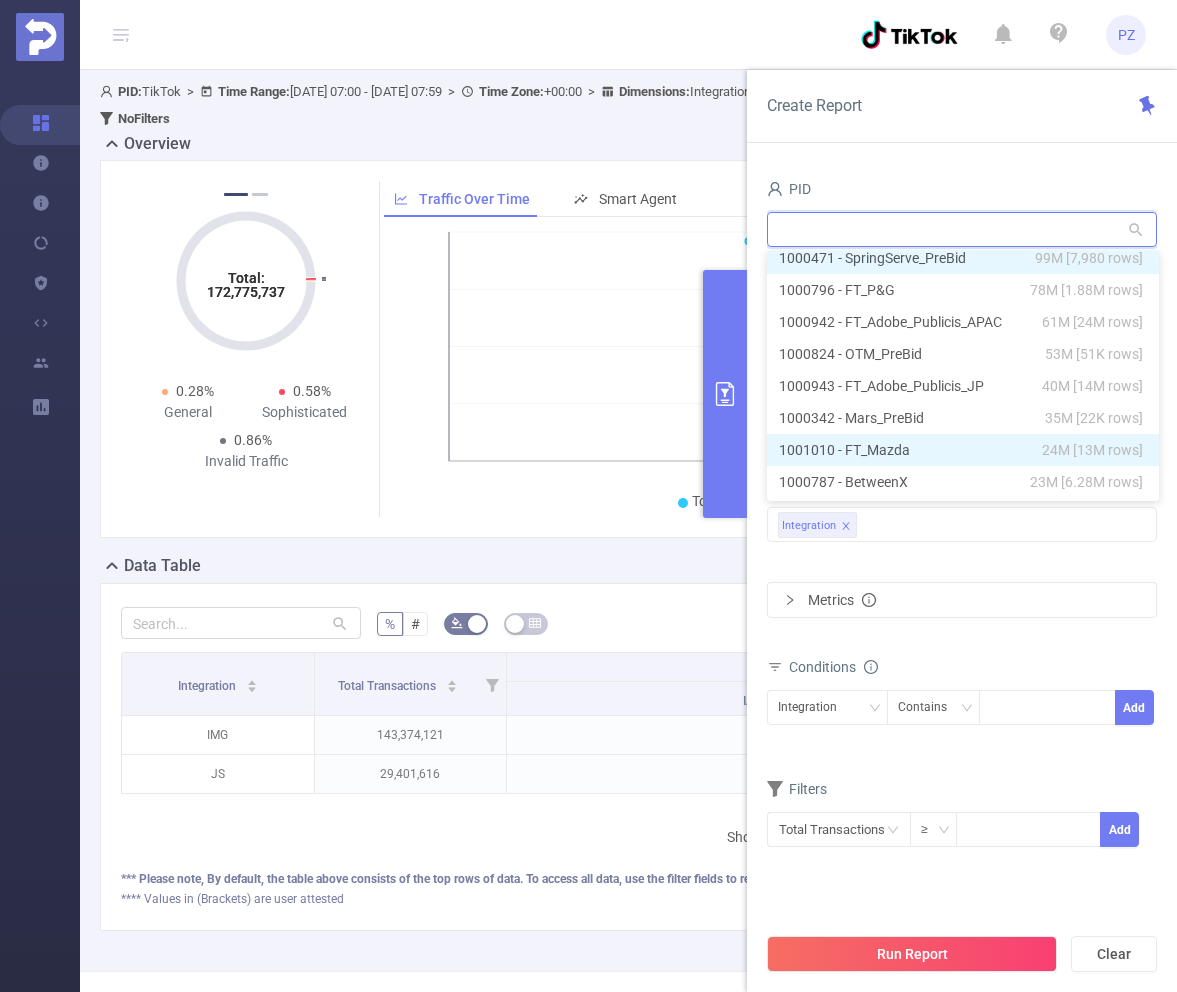 scroll, scrollTop: 0, scrollLeft: 0, axis: both 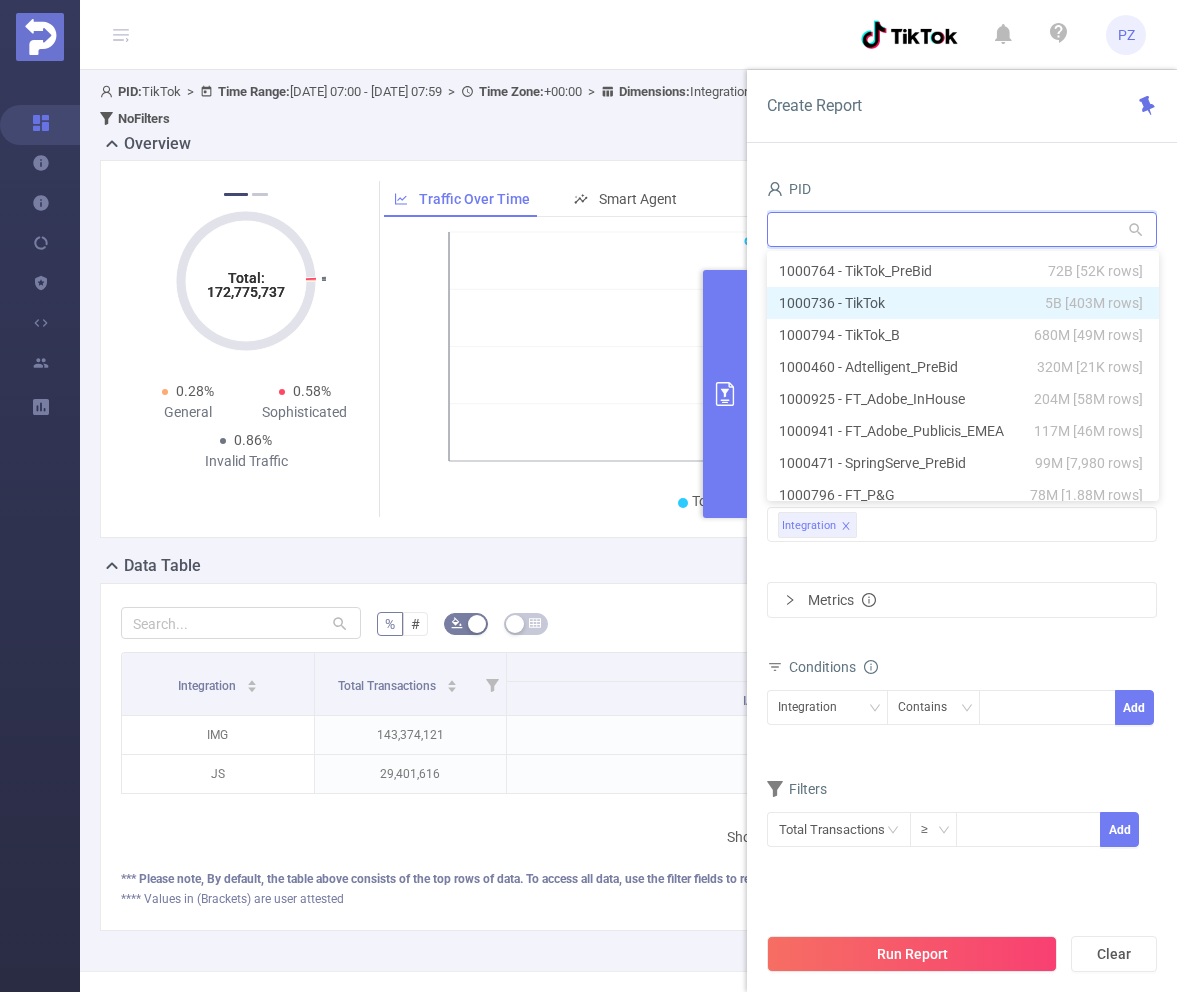 click on "1000736 - TikTok 5B [403M rows]" at bounding box center (963, 303) 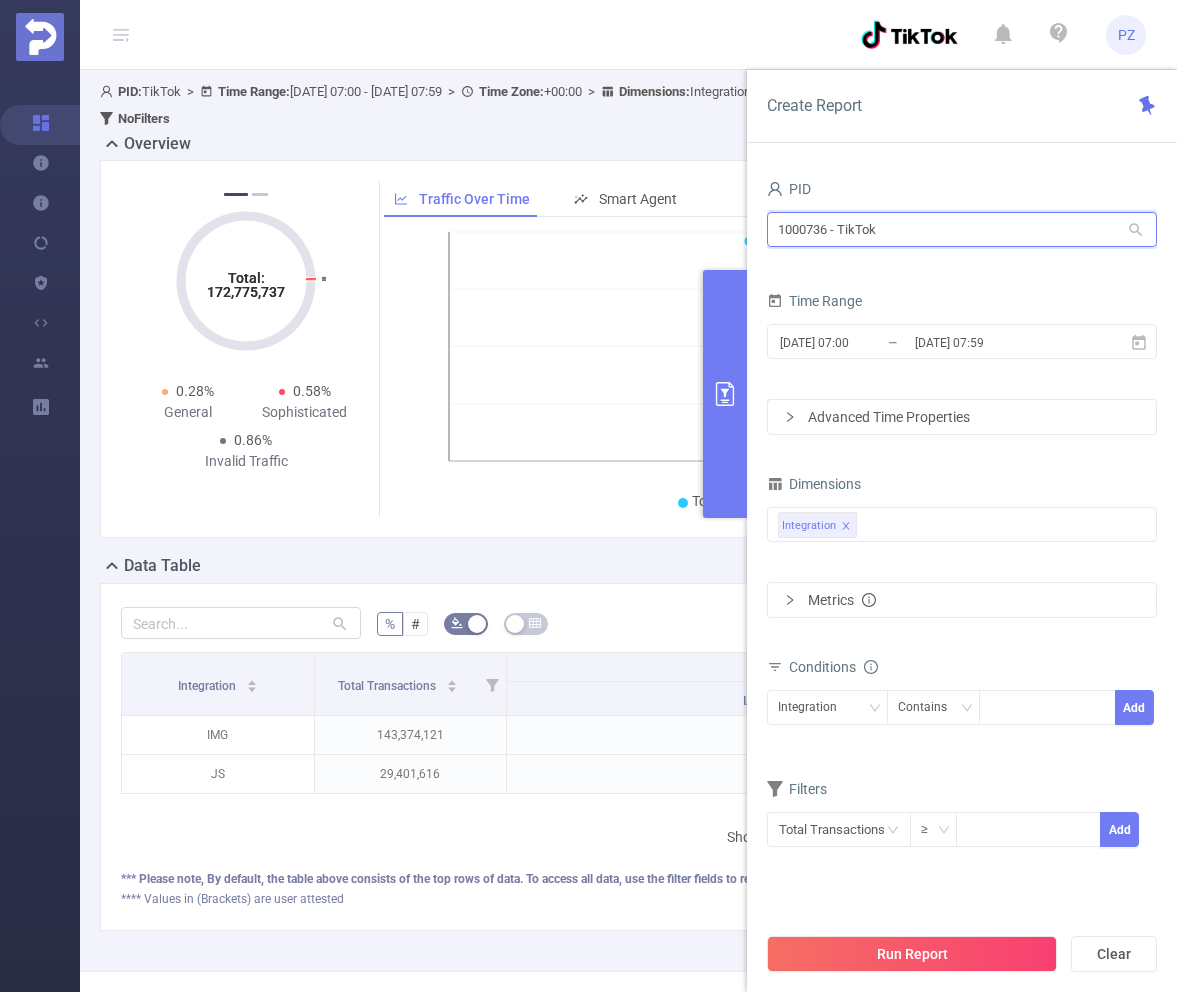 click on "1000736 - TikTok" at bounding box center [962, 229] 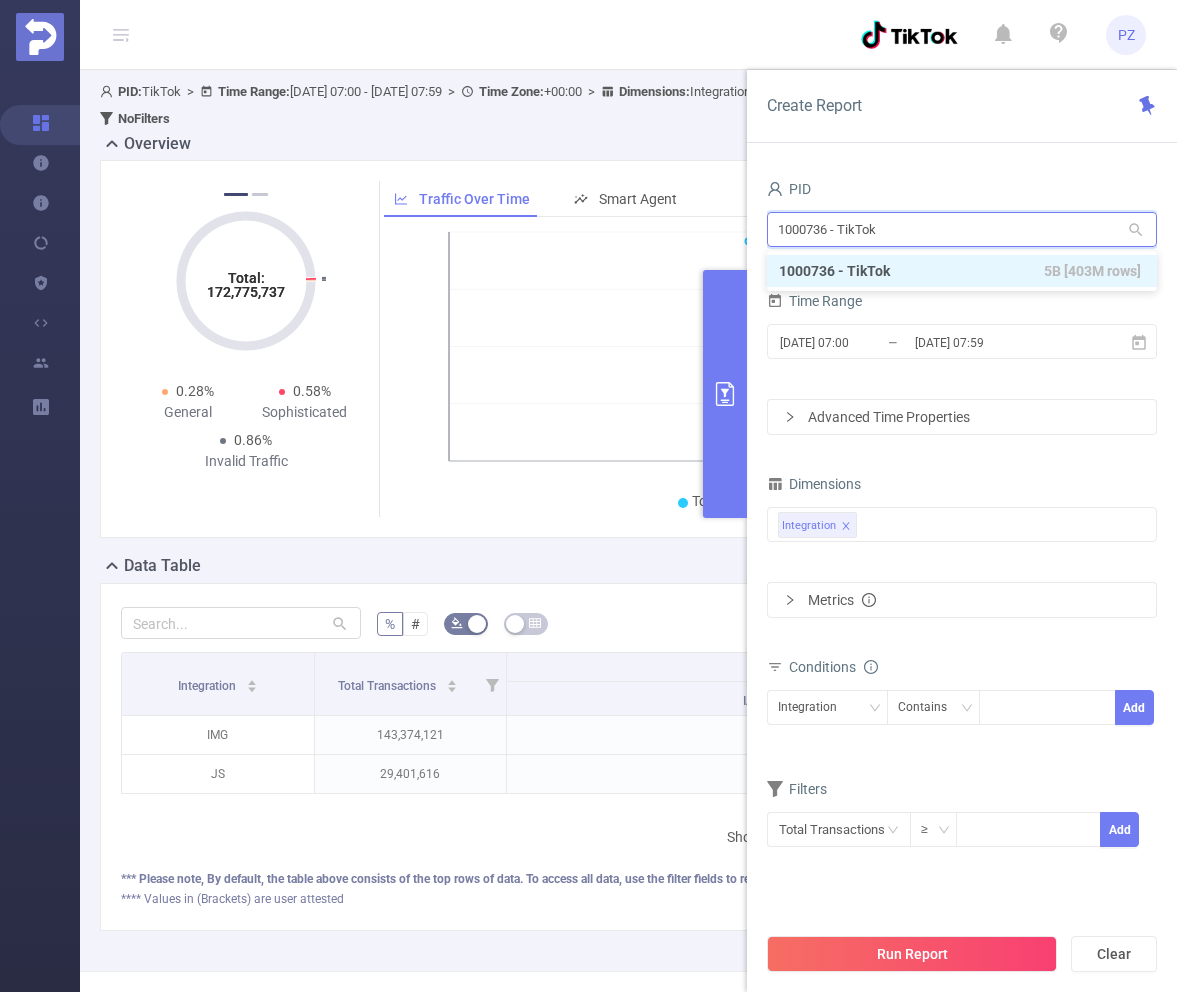 click on "1000736 - TikTok" at bounding box center [962, 229] 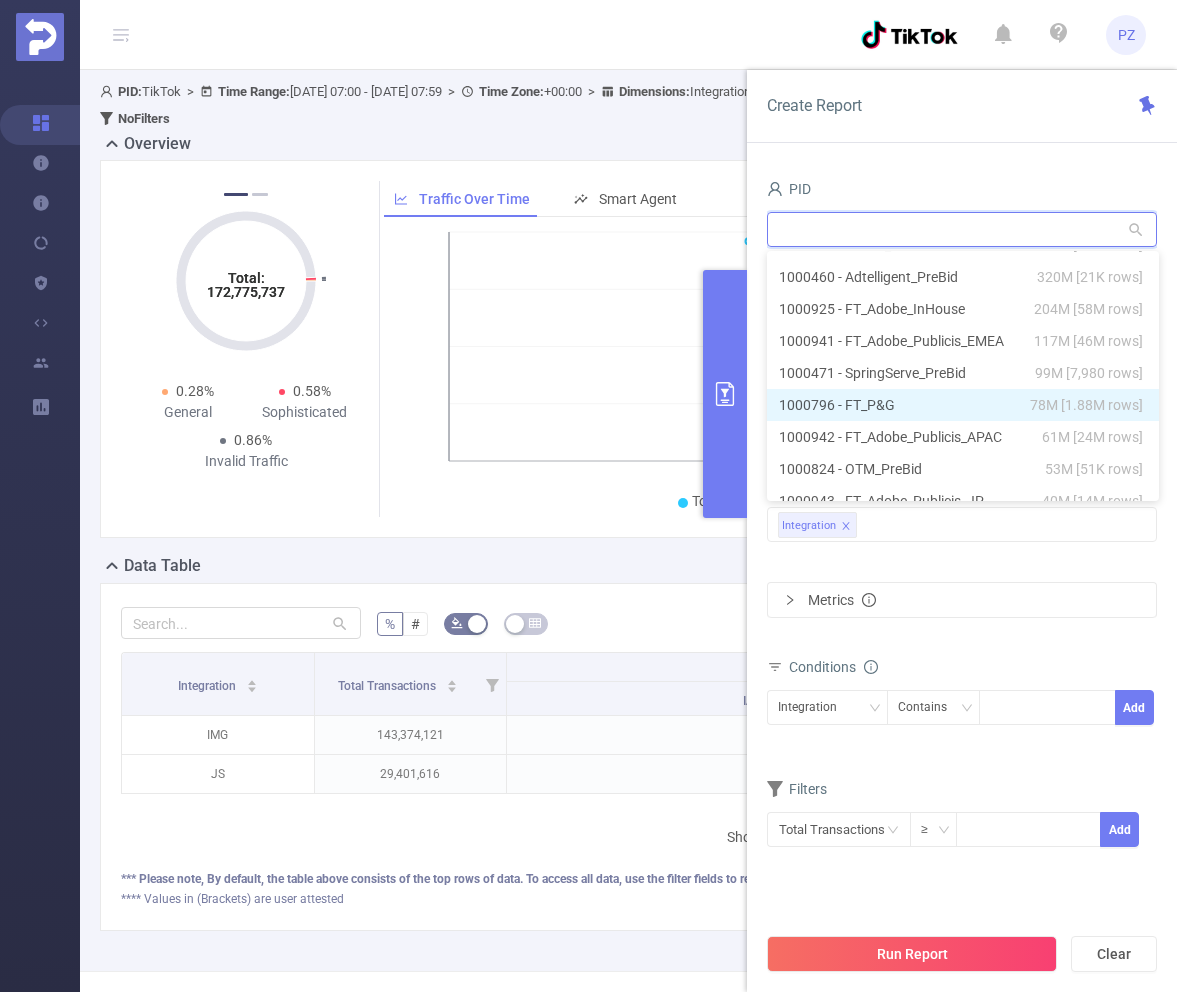 scroll, scrollTop: 91, scrollLeft: 0, axis: vertical 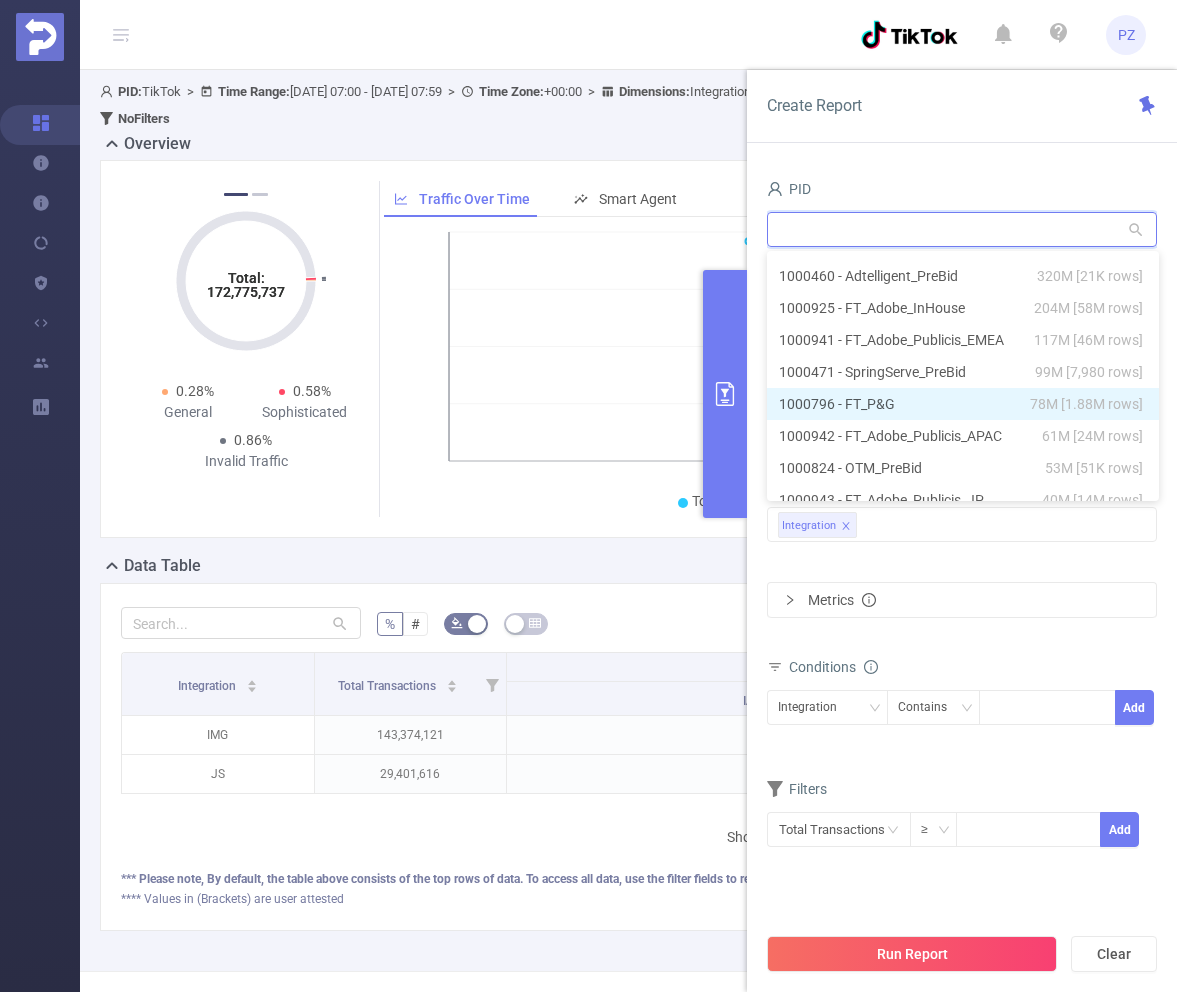 click on "1000796 - FT_P&G 78M [1.88M rows]" at bounding box center [963, 404] 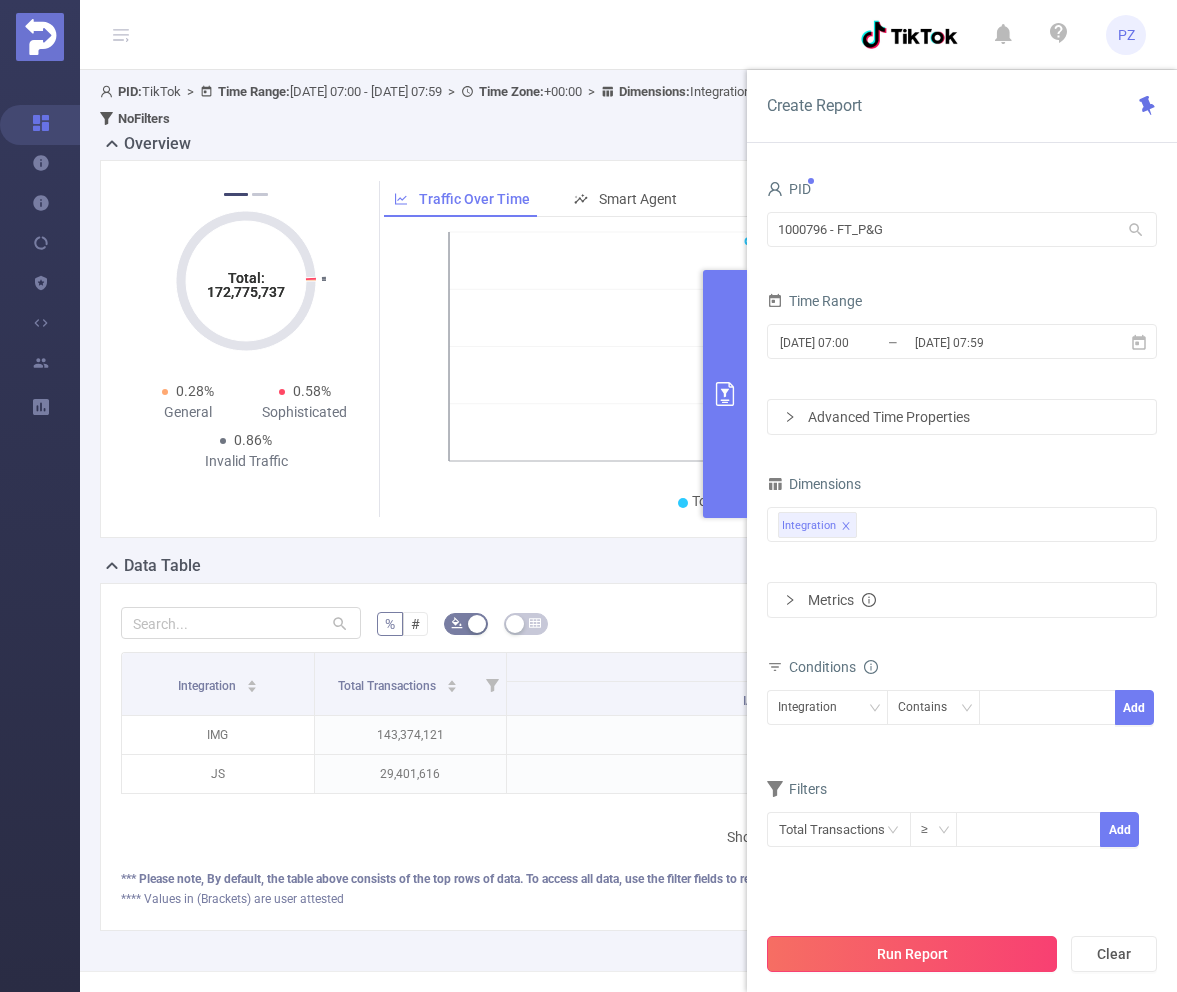 click on "Run Report" at bounding box center [912, 954] 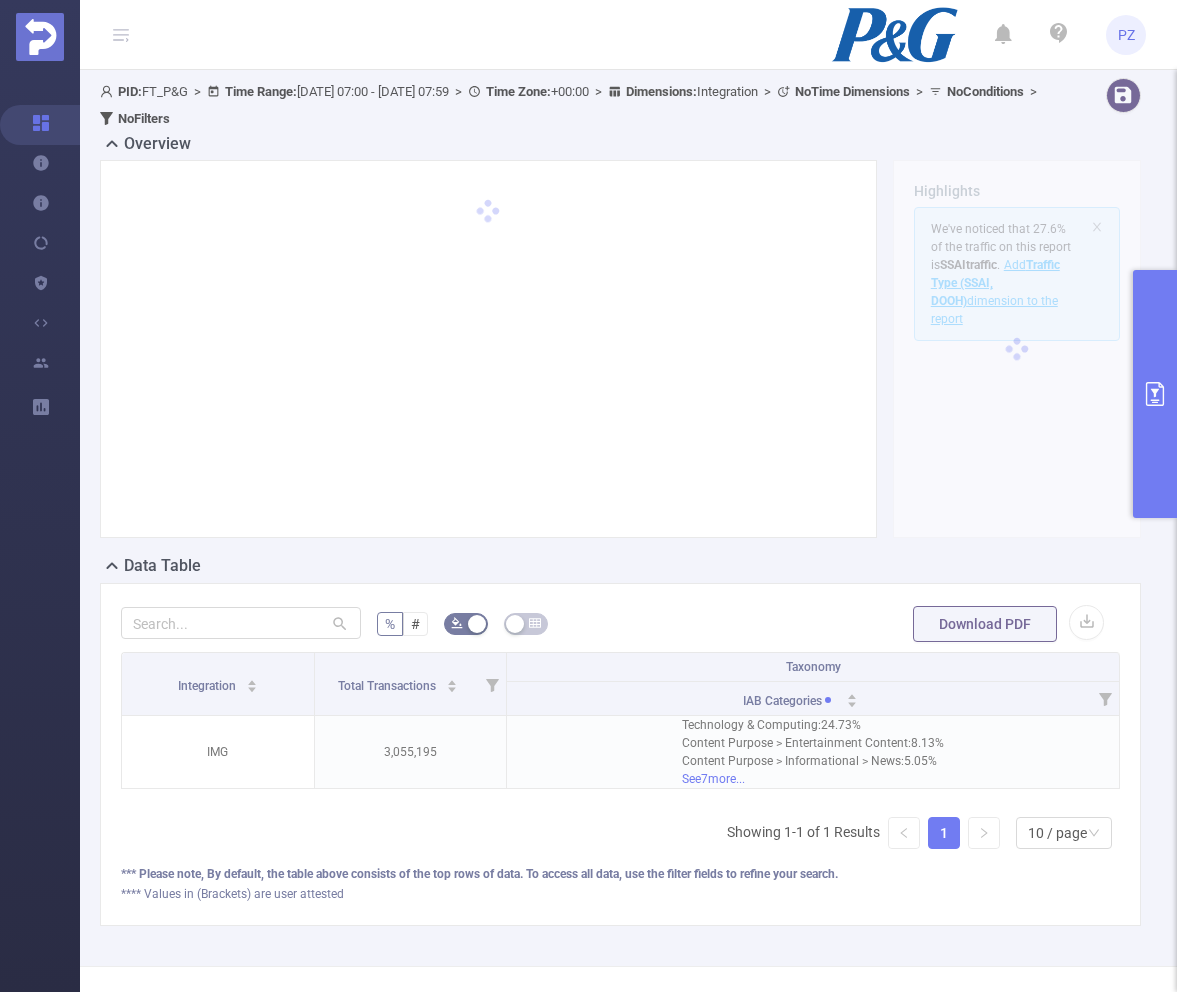 click at bounding box center (1155, 394) 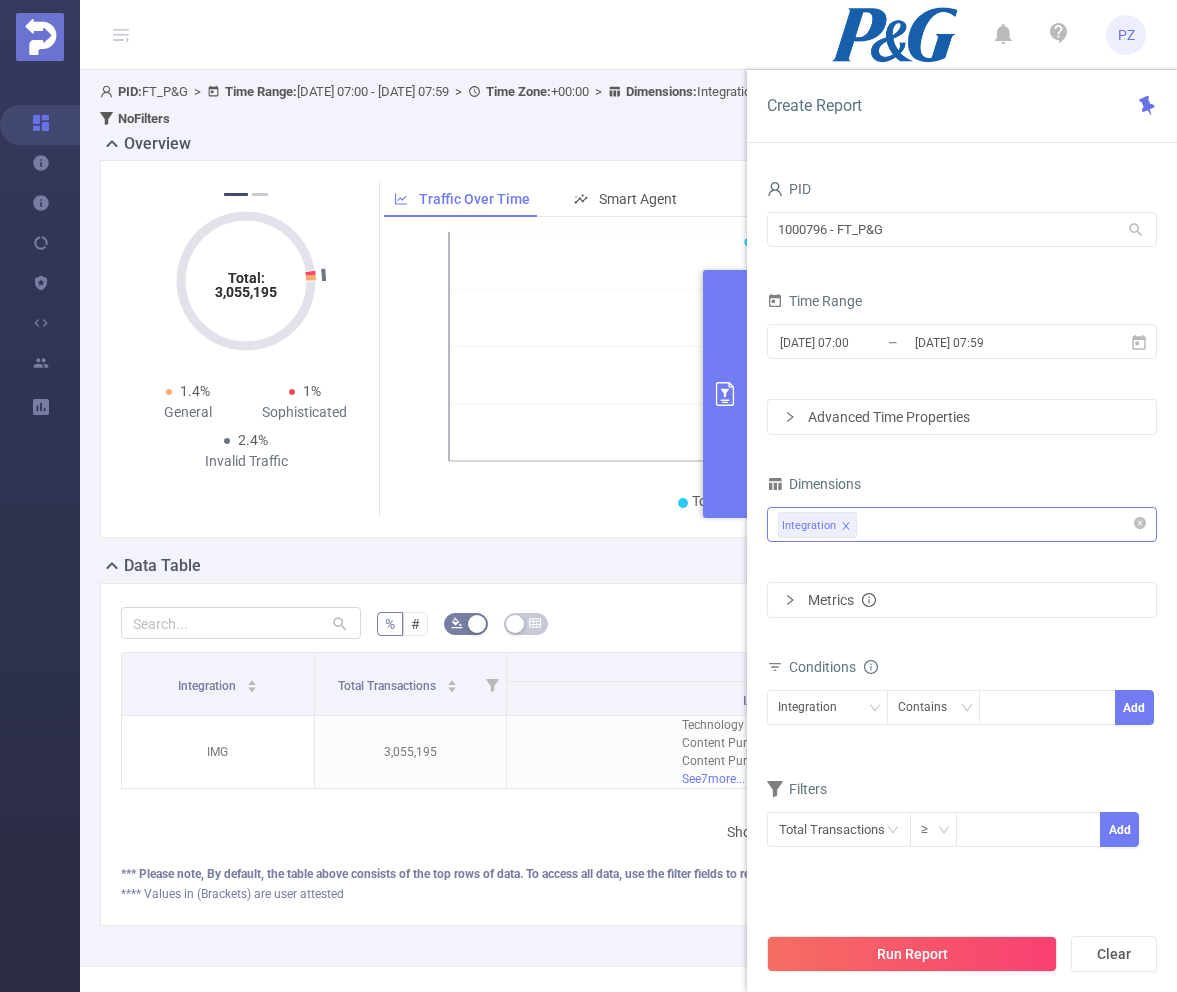 click on "Integration" at bounding box center (962, 524) 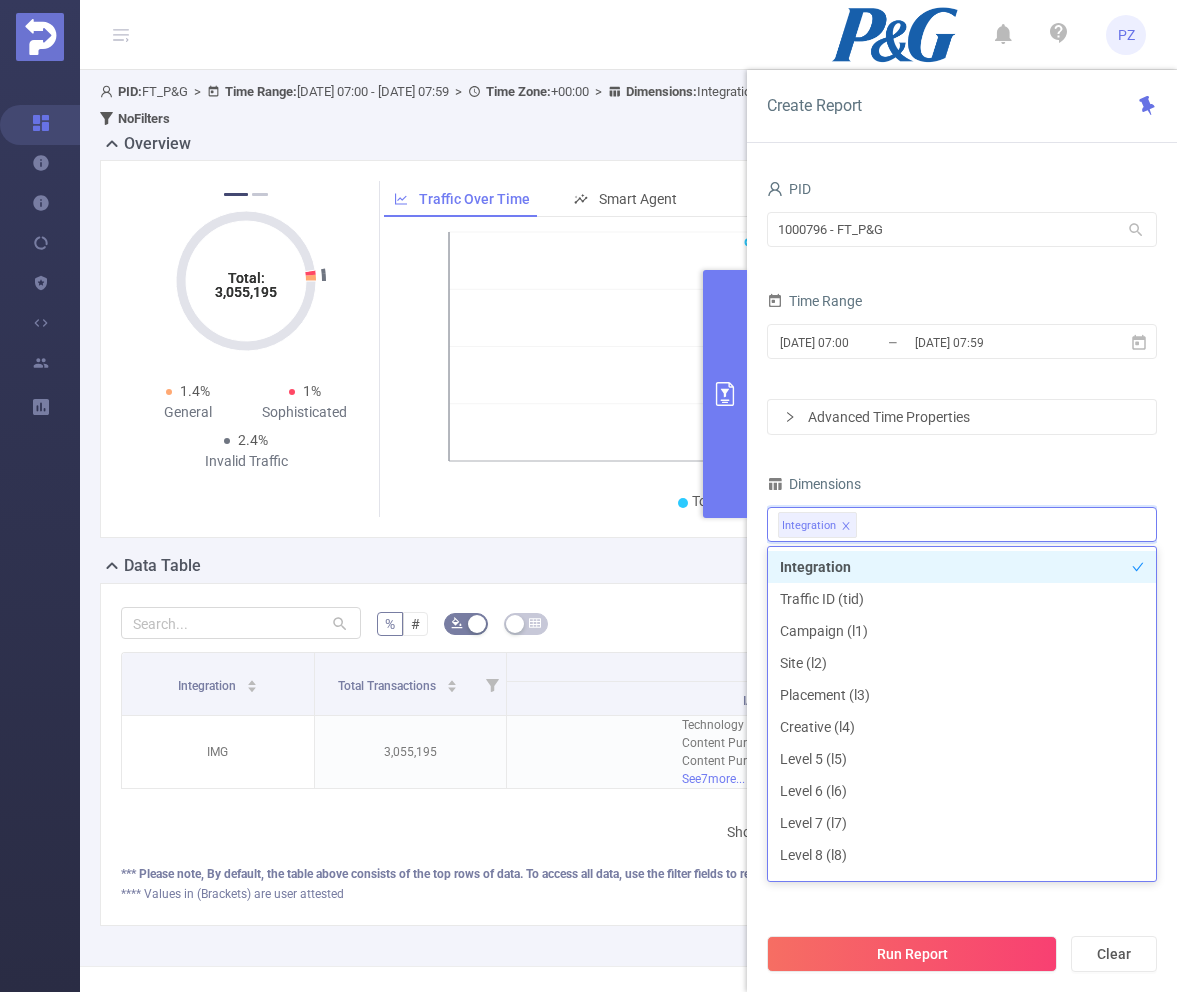 click on "Dimensions" at bounding box center [962, 486] 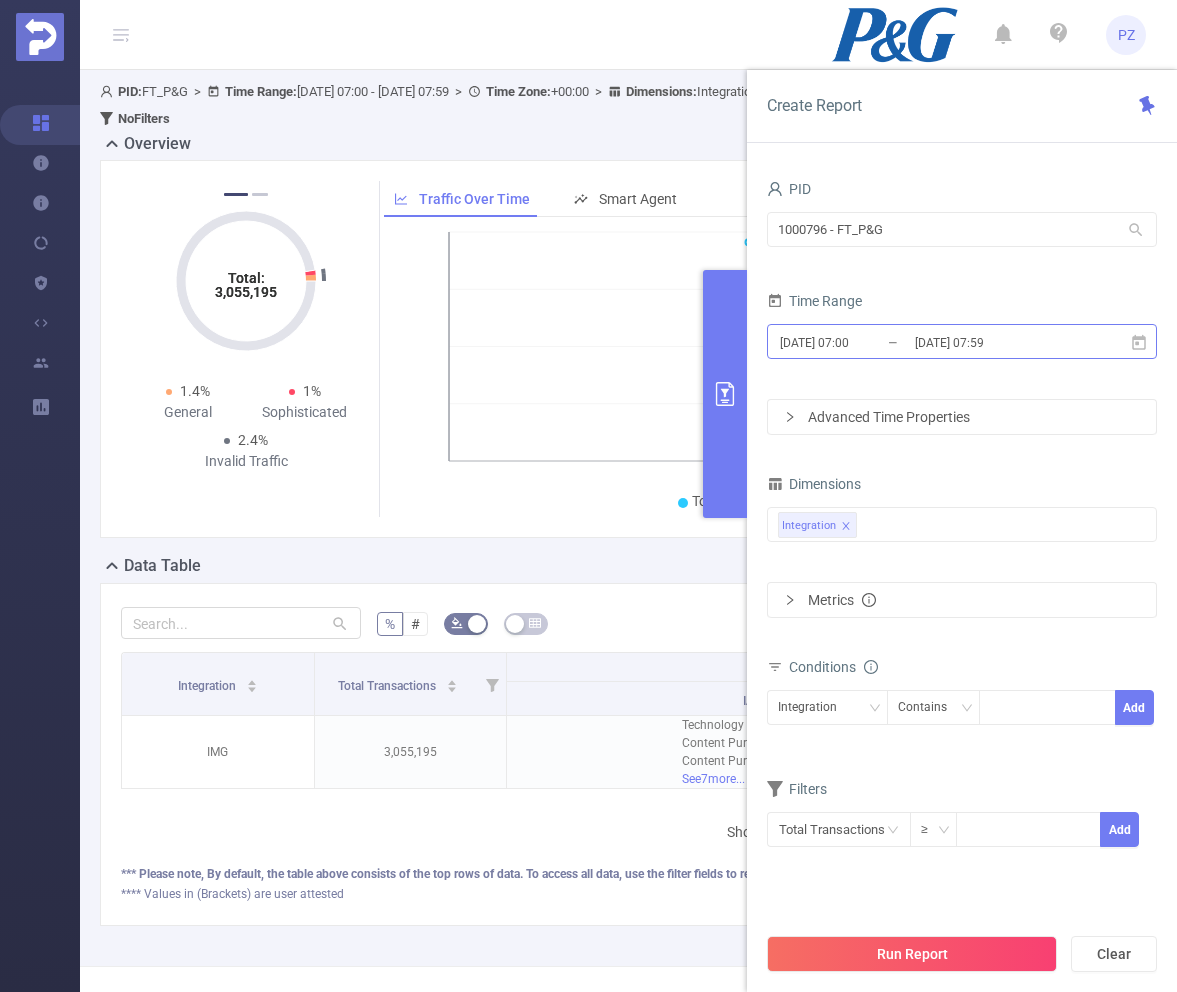 click on "[DATE] 07:59" at bounding box center (994, 342) 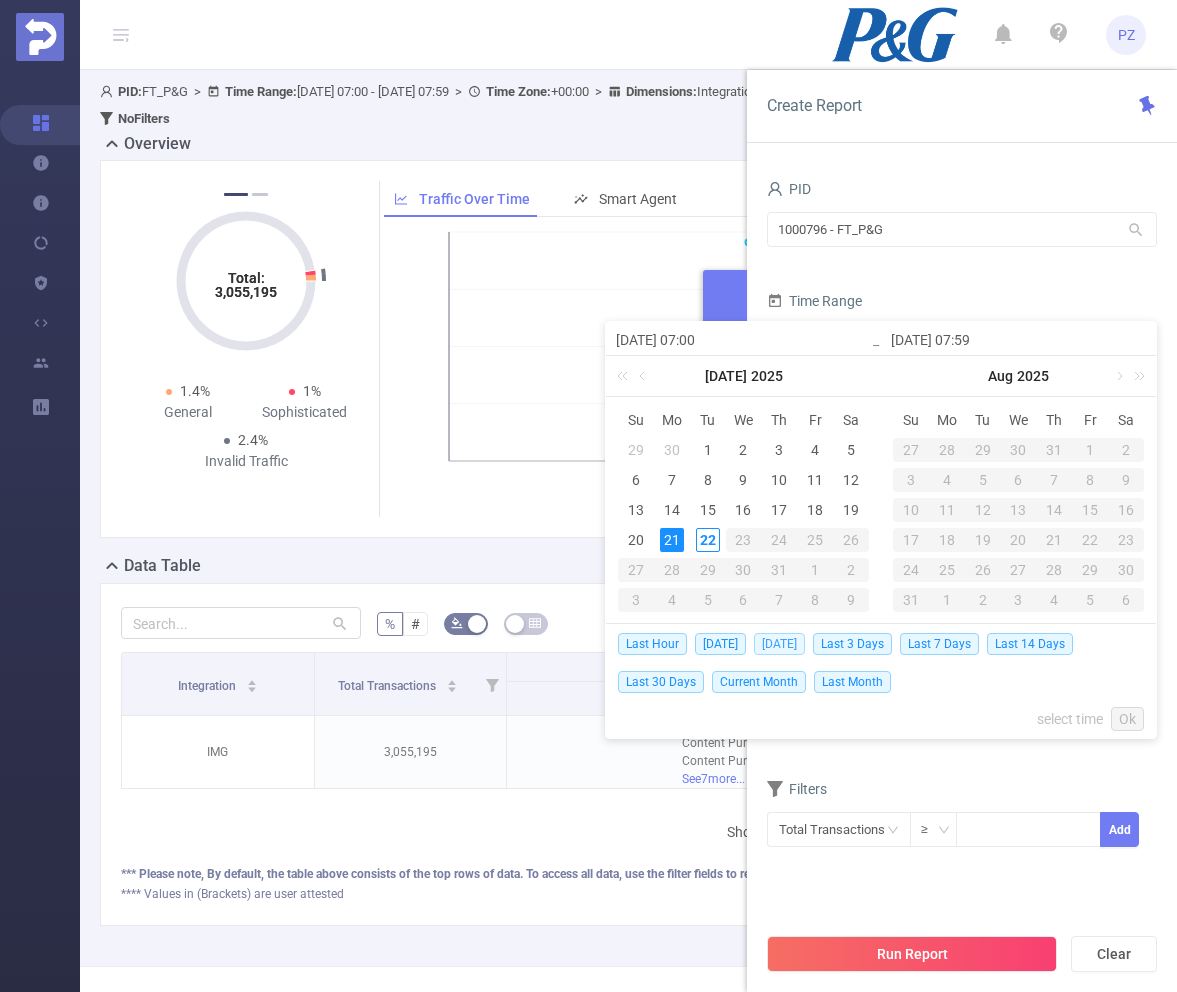 click on "[DATE]" at bounding box center [779, 644] 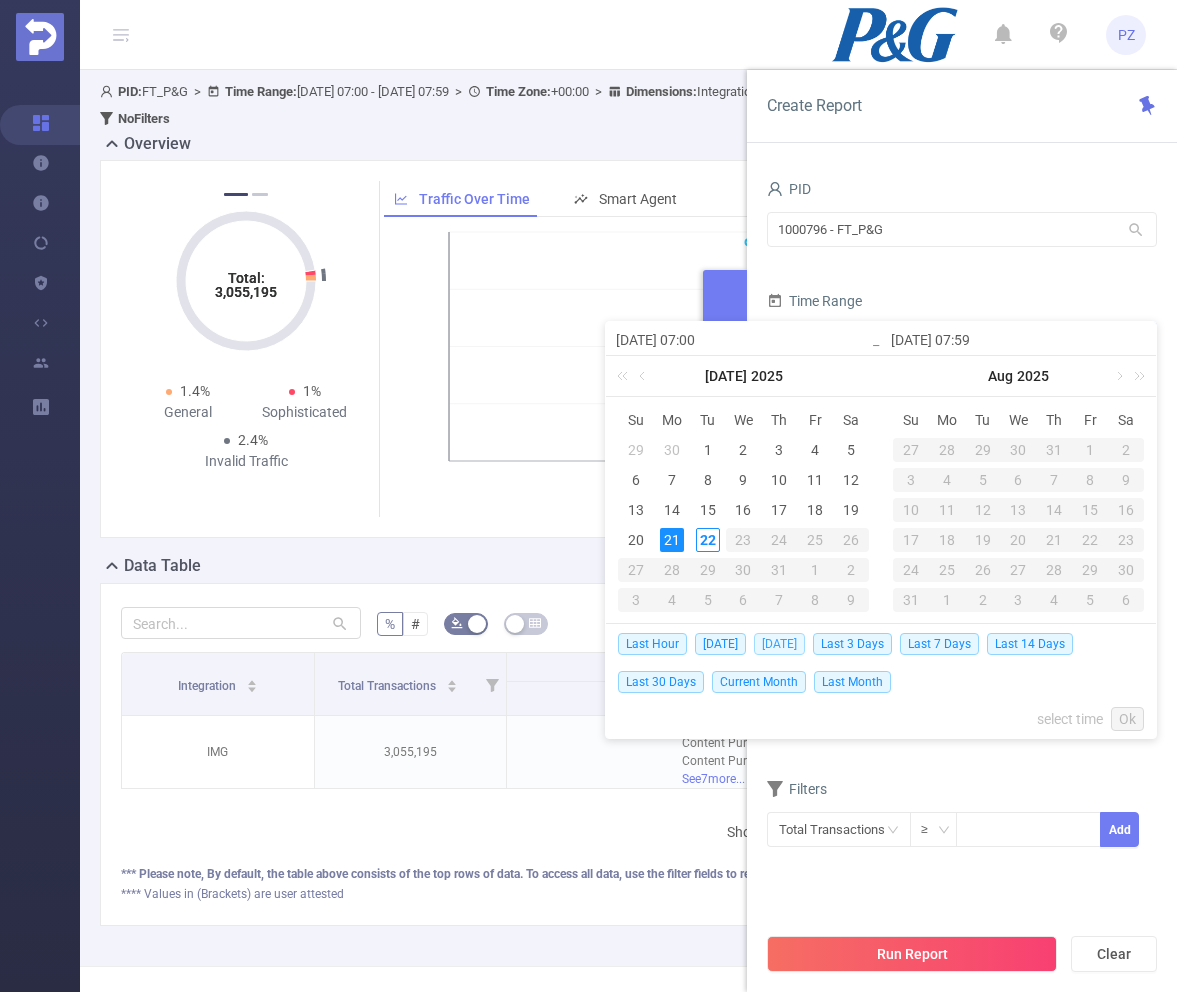 type on "[DATE] 00:00" 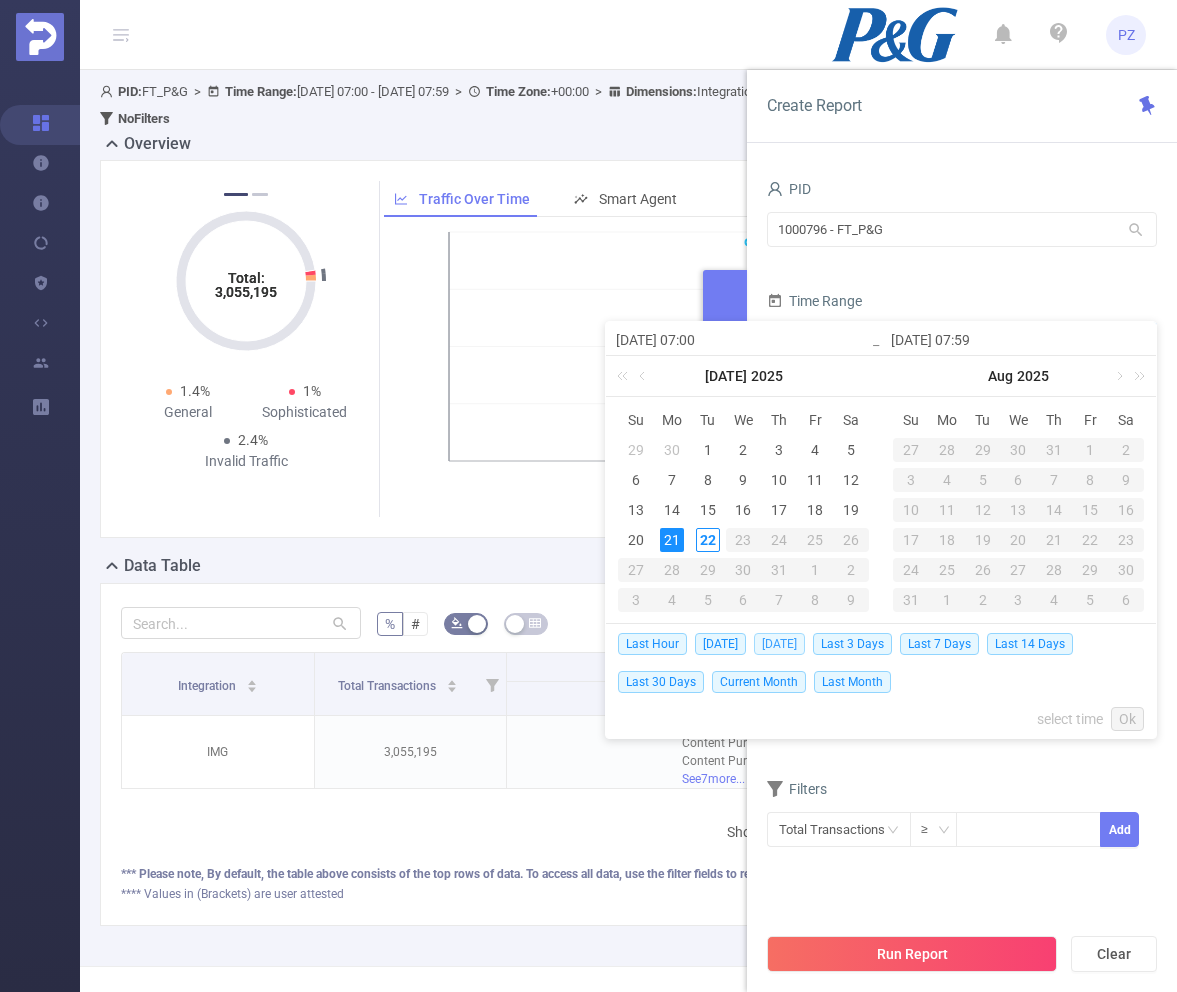 type on "[DATE] 23:59" 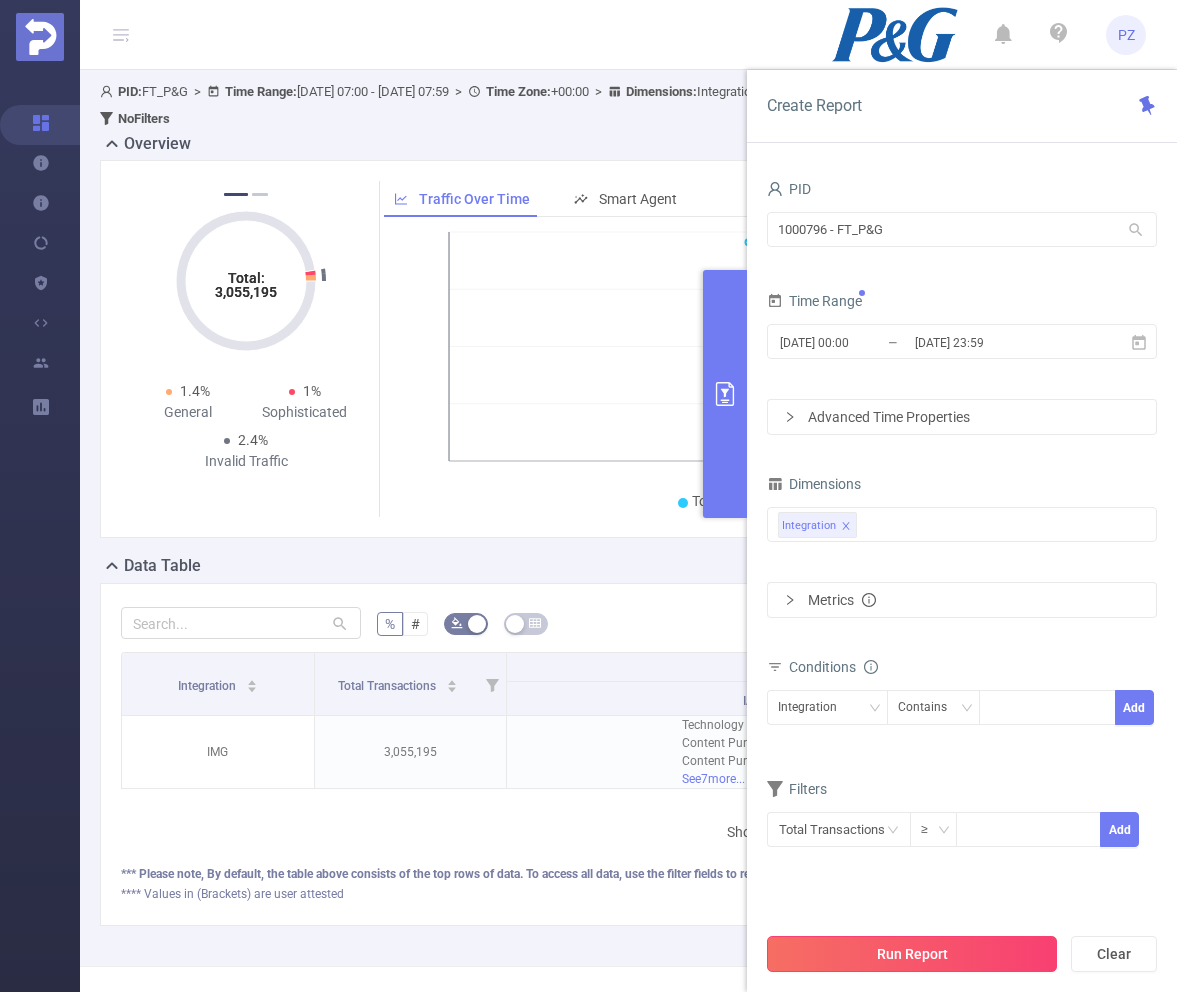 click on "Run Report" at bounding box center [912, 954] 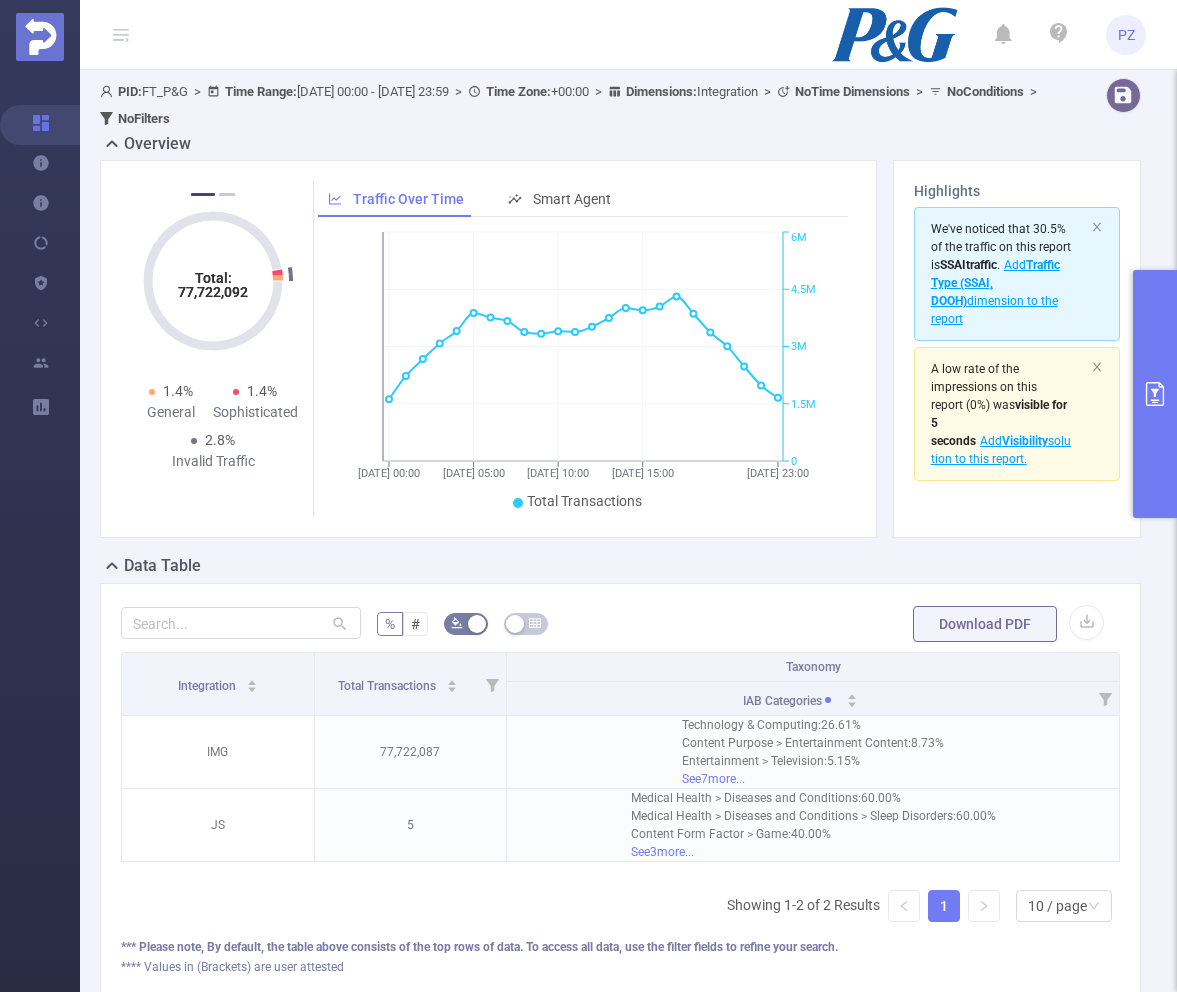 click at bounding box center (1155, 394) 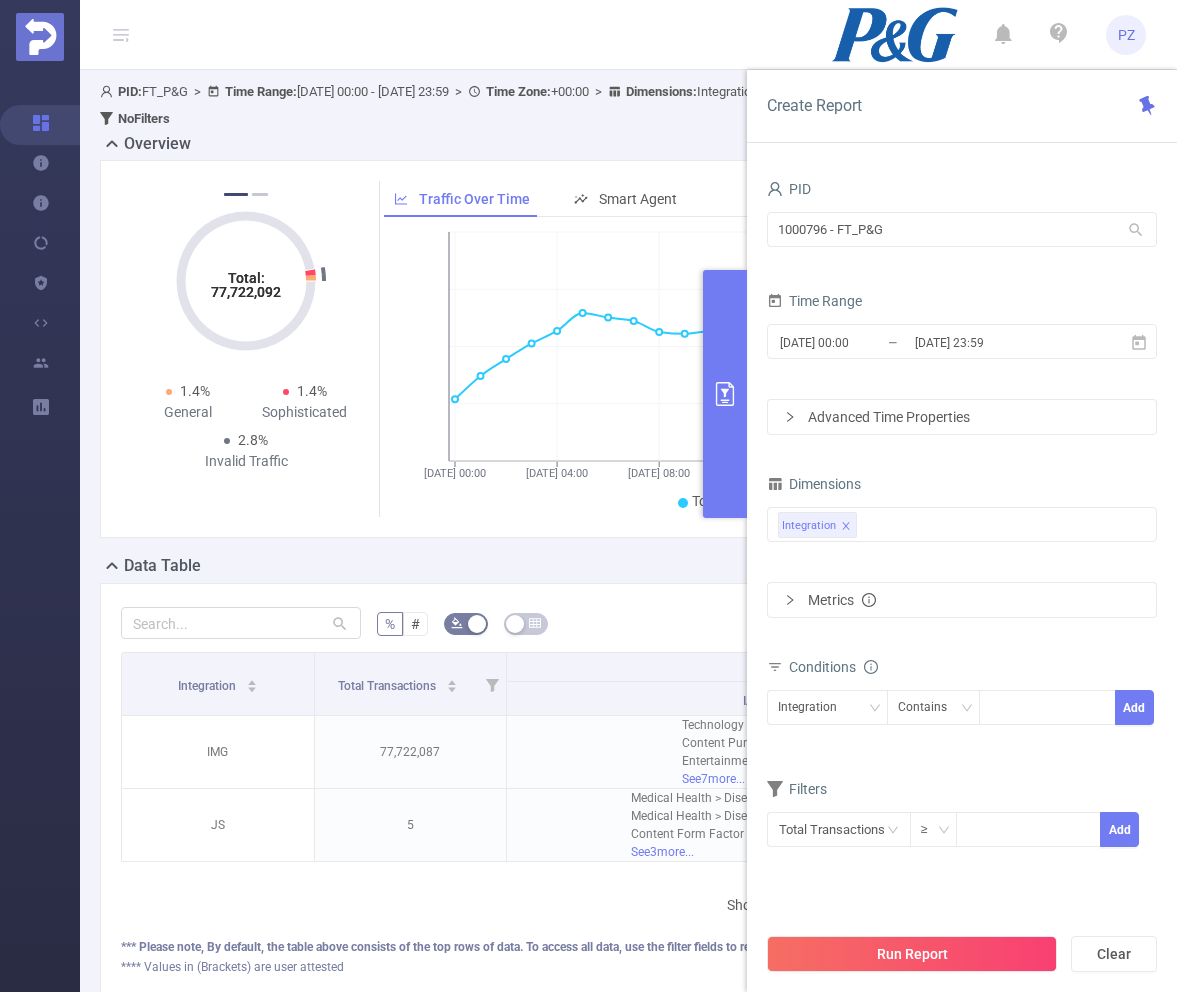 click on "% # Download PDF" at bounding box center [620, 624] 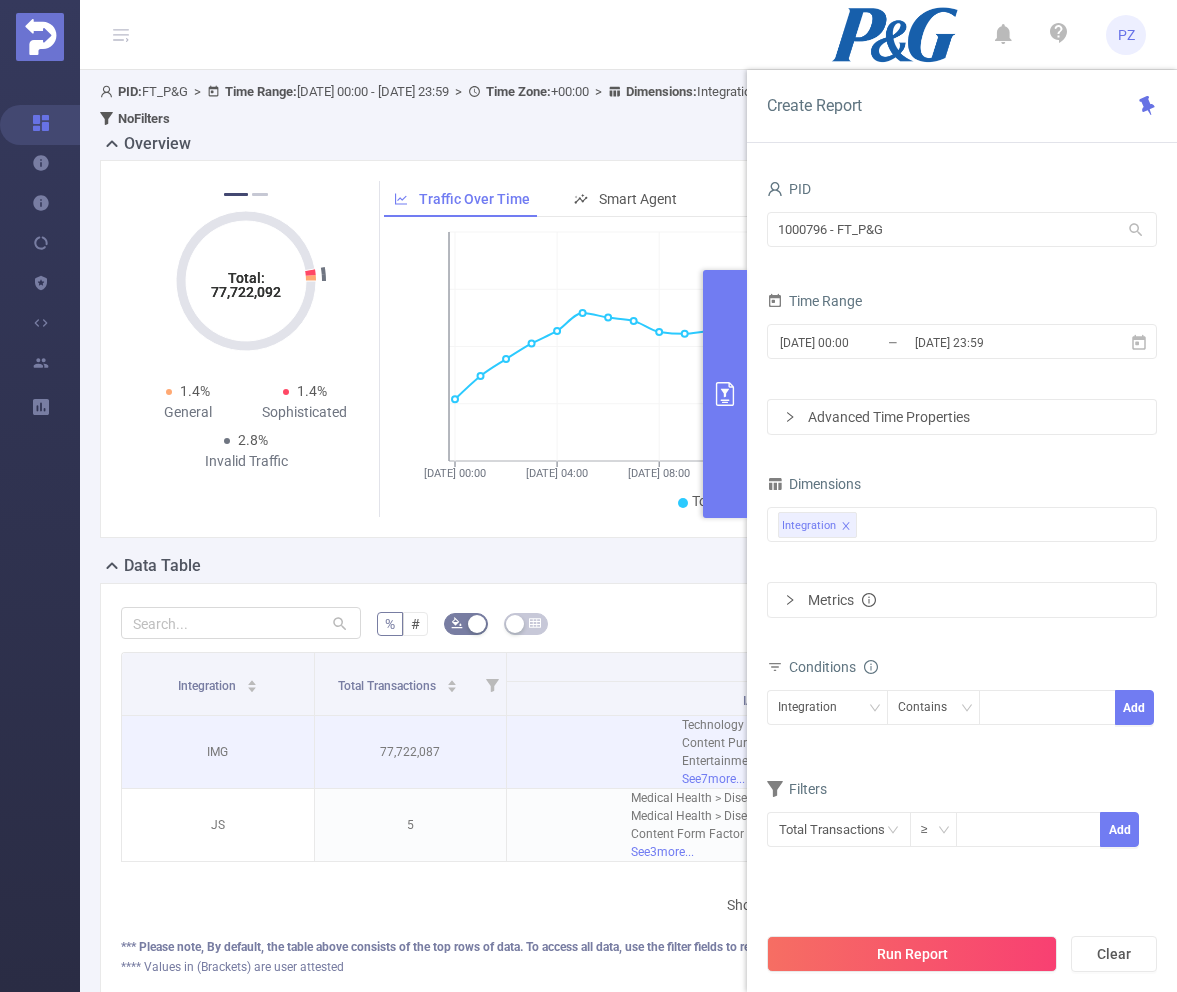 click on "Technology & Computing :  26.61% Content Purpose > Entertainment Content :  8.73% Entertainment > Television :  5.15% See  7  more..." at bounding box center [813, 752] 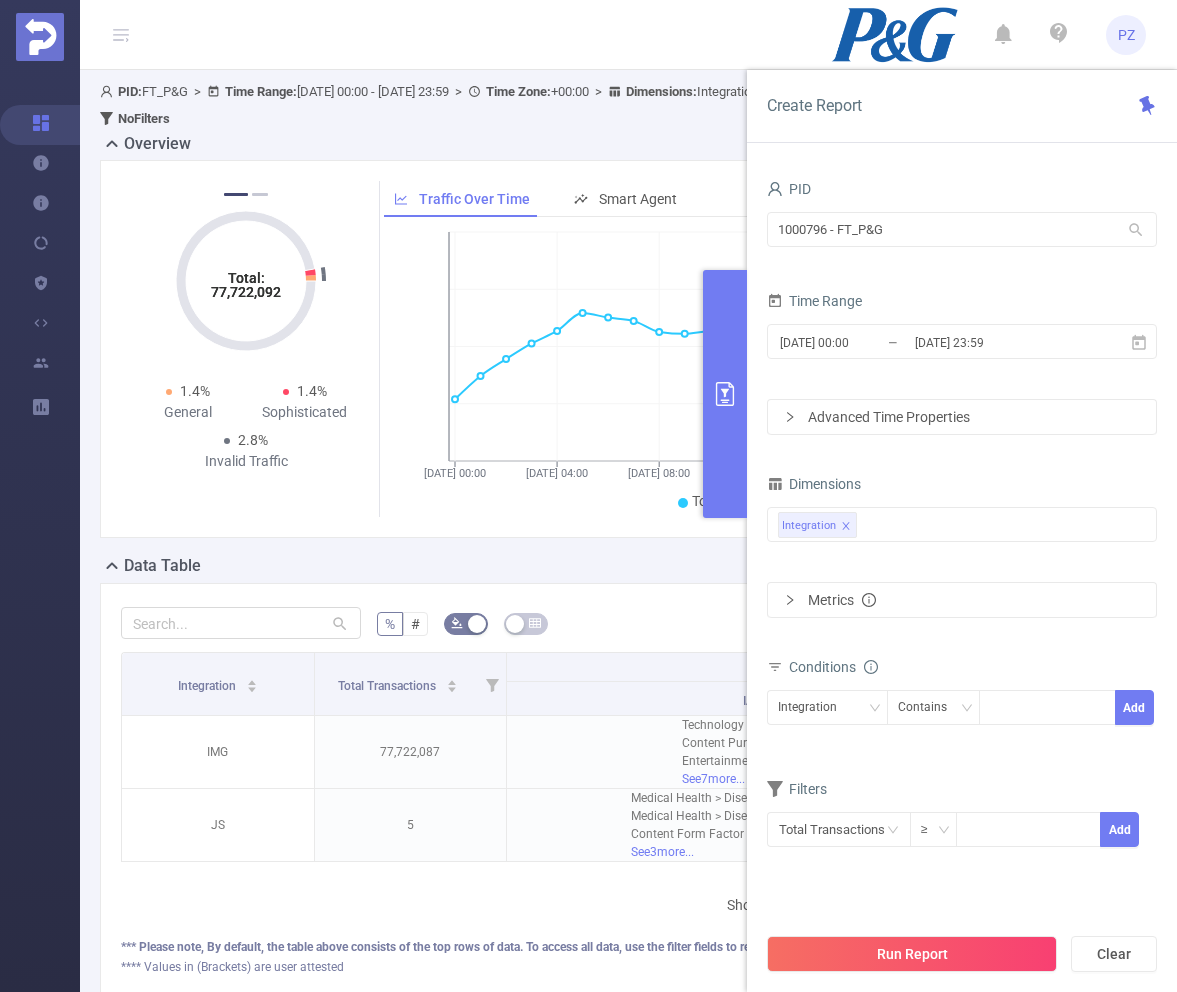 click on "% # Download PDF" at bounding box center (620, 624) 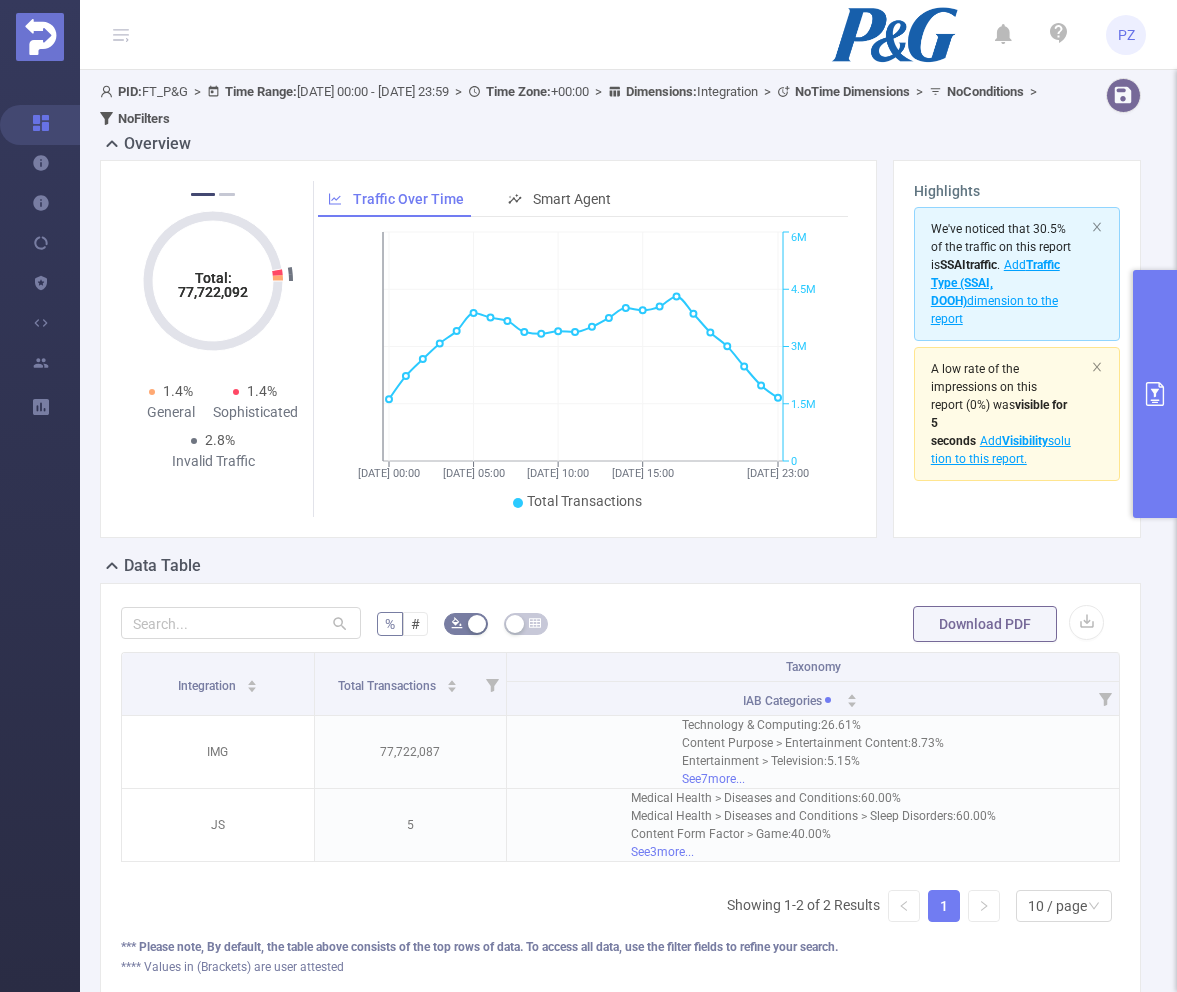 type 